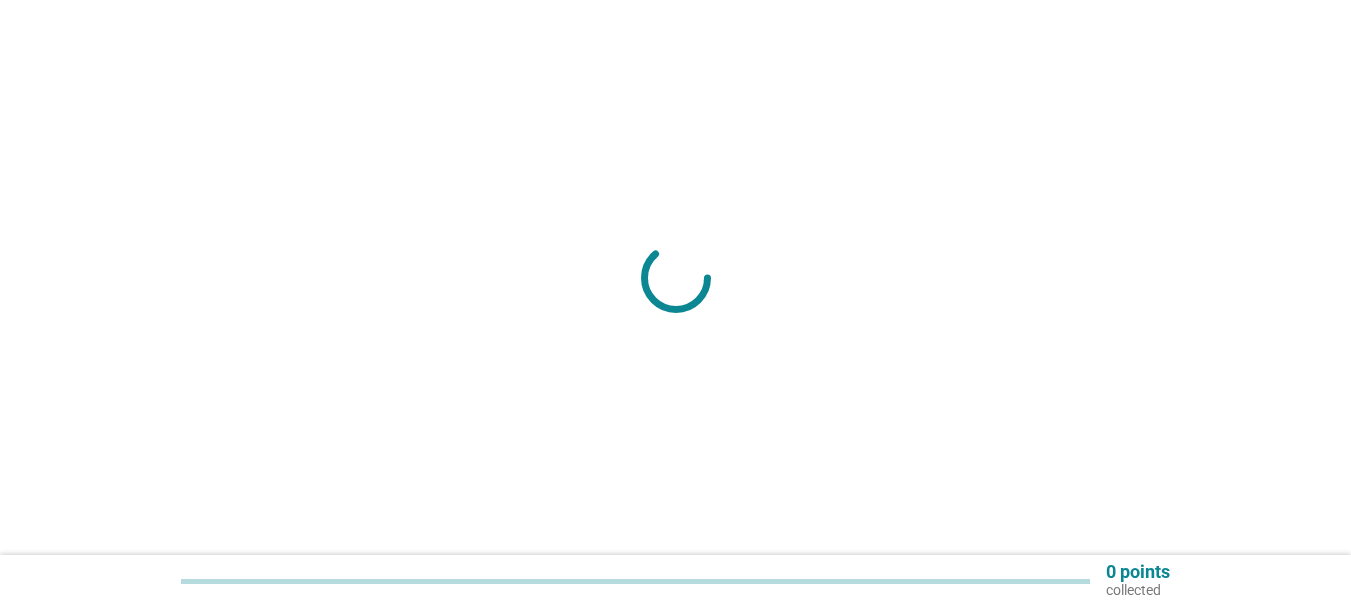 scroll, scrollTop: 0, scrollLeft: 0, axis: both 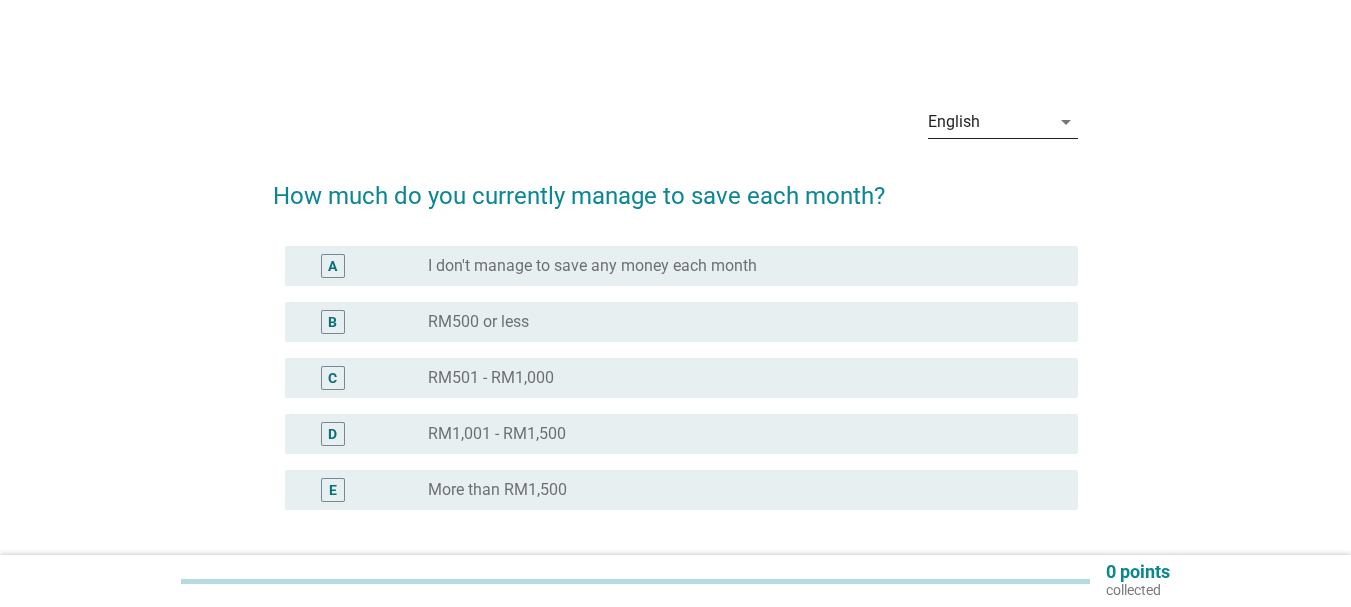 click on "English" at bounding box center (989, 122) 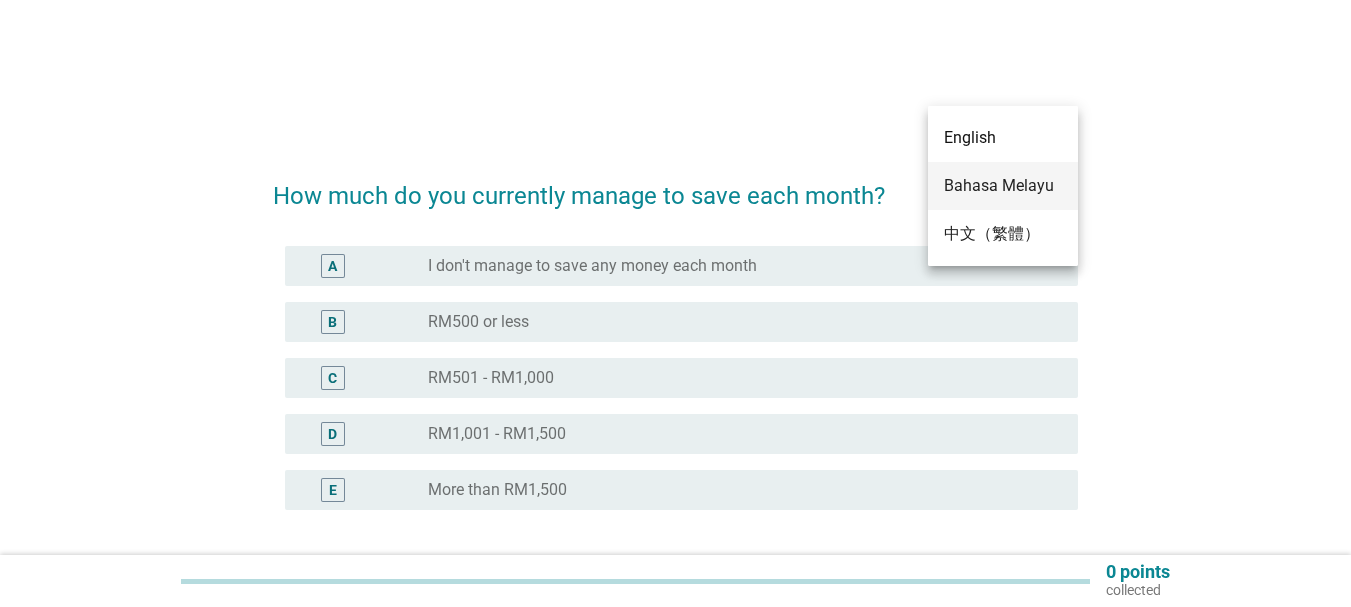 click on "Bahasa Melayu" at bounding box center (1003, 186) 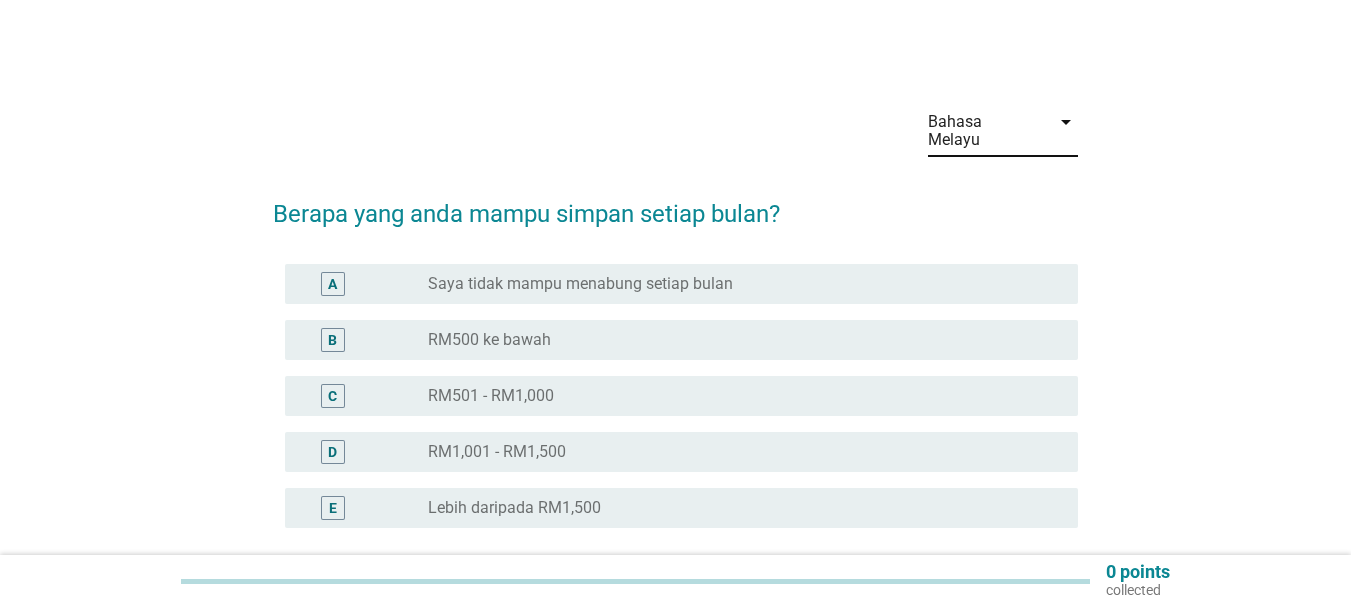 click on "A     radio_button_unchecked Saya tidak mampu menabung setiap bulan" at bounding box center [675, 284] 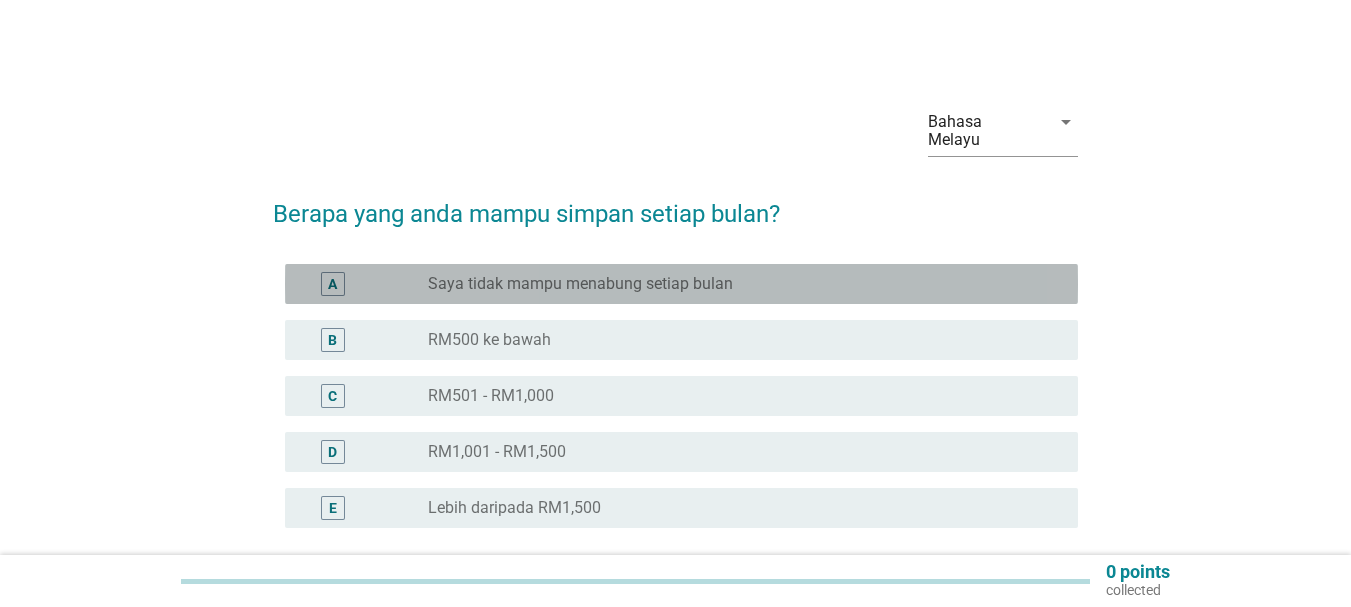 click on "Saya tidak mampu menabung setiap bulan" at bounding box center [580, 284] 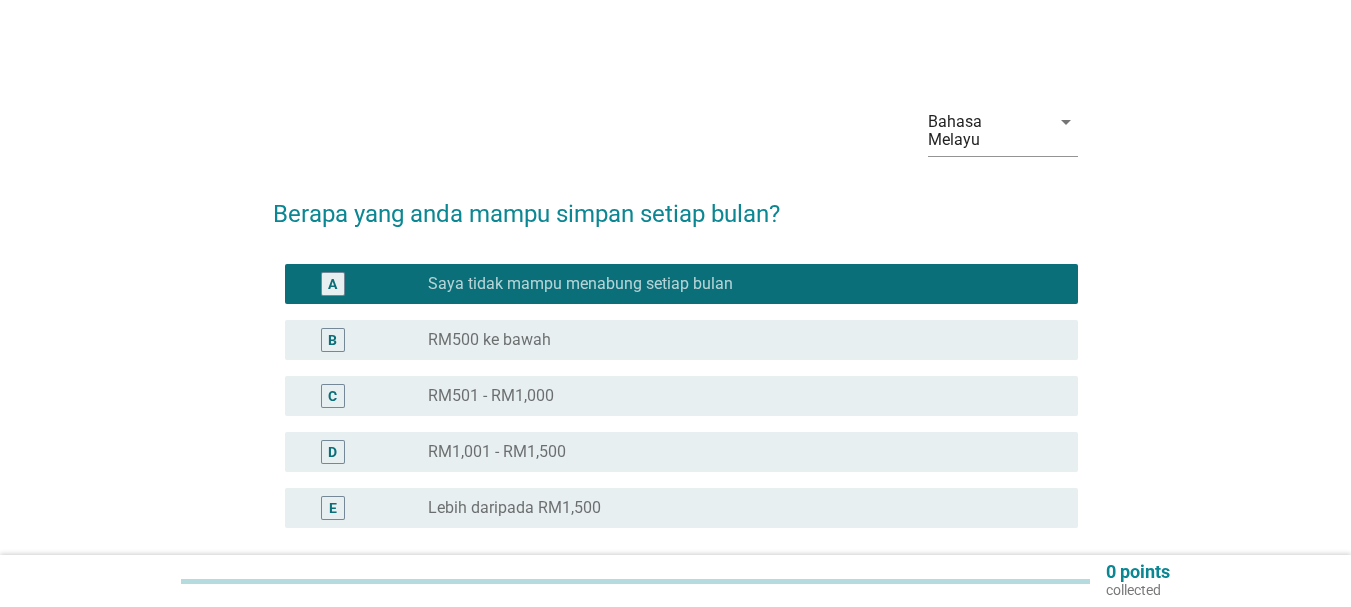 scroll, scrollTop: 183, scrollLeft: 0, axis: vertical 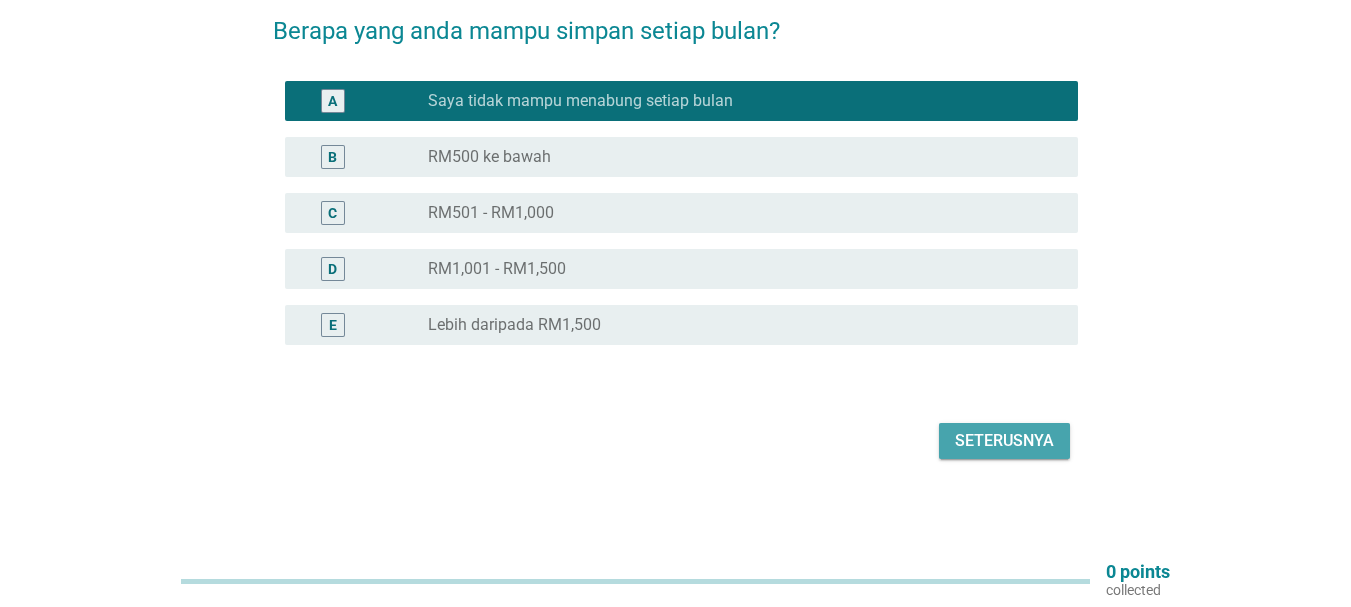 click on "Seterusnya" at bounding box center [1004, 441] 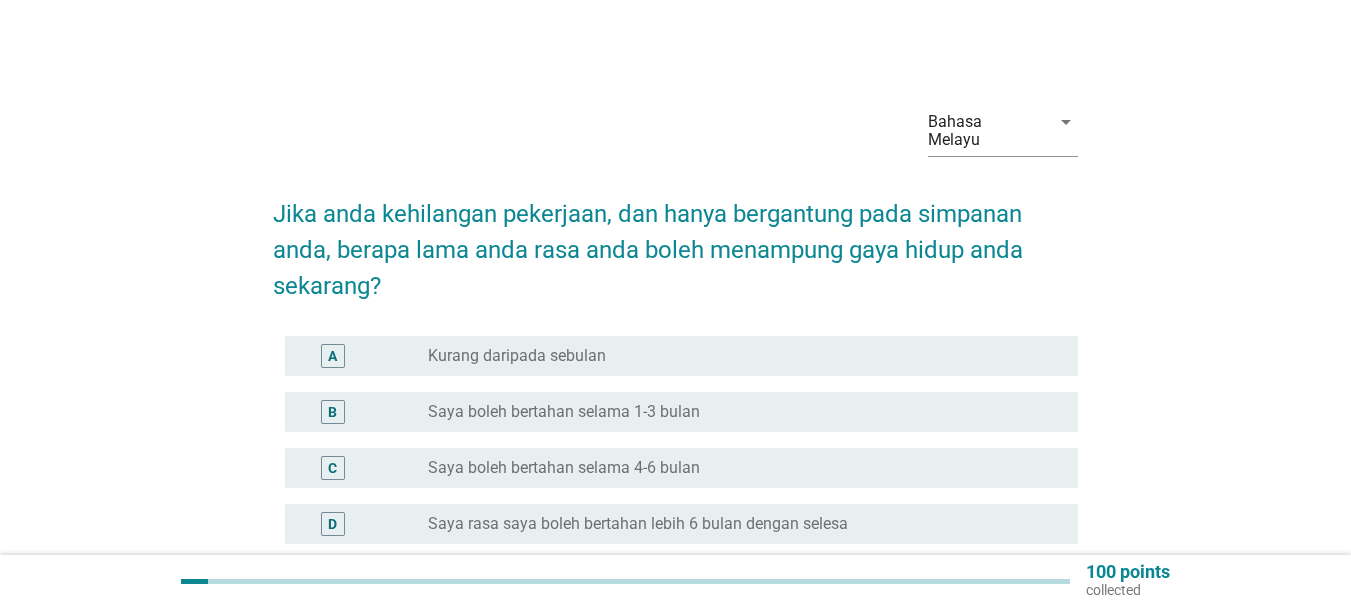 scroll, scrollTop: 199, scrollLeft: 0, axis: vertical 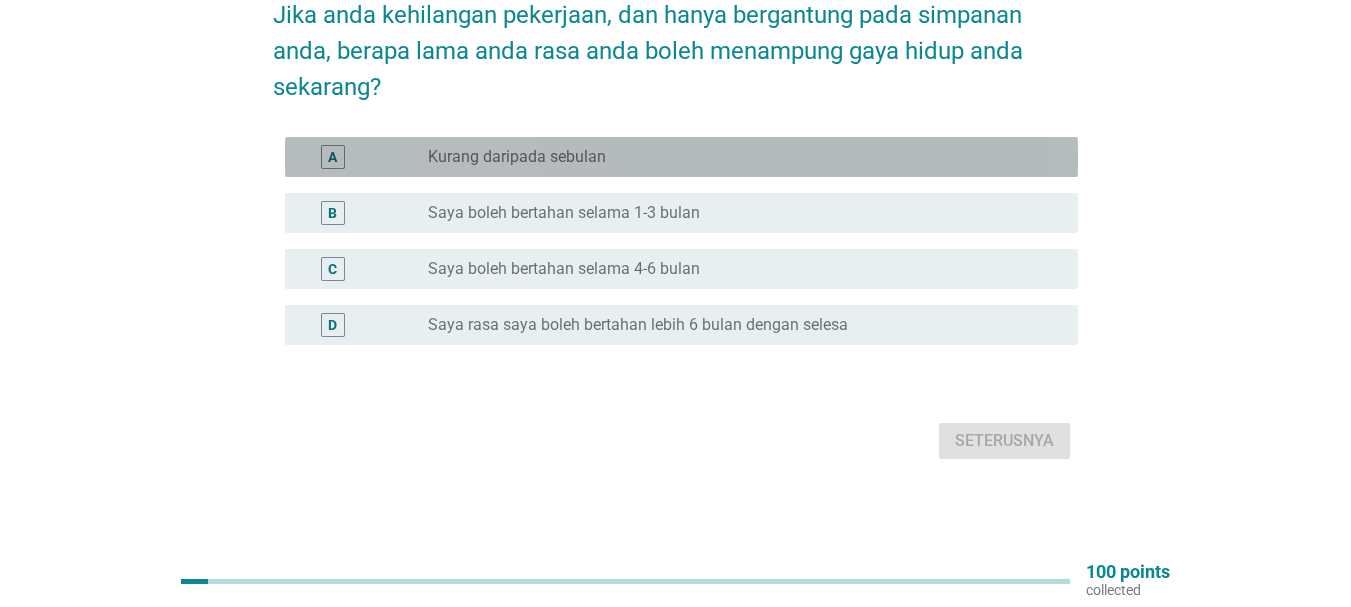 click on "Kurang daripada sebulan" at bounding box center (517, 157) 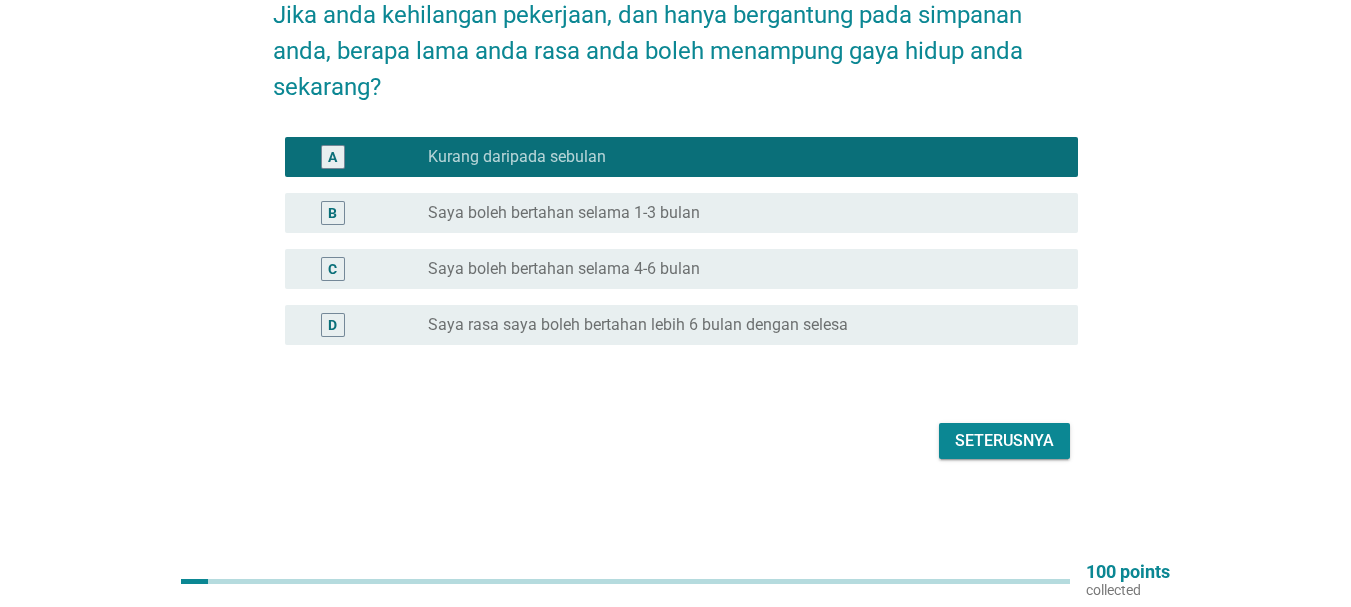 click on "Seterusnya" at bounding box center (1004, 441) 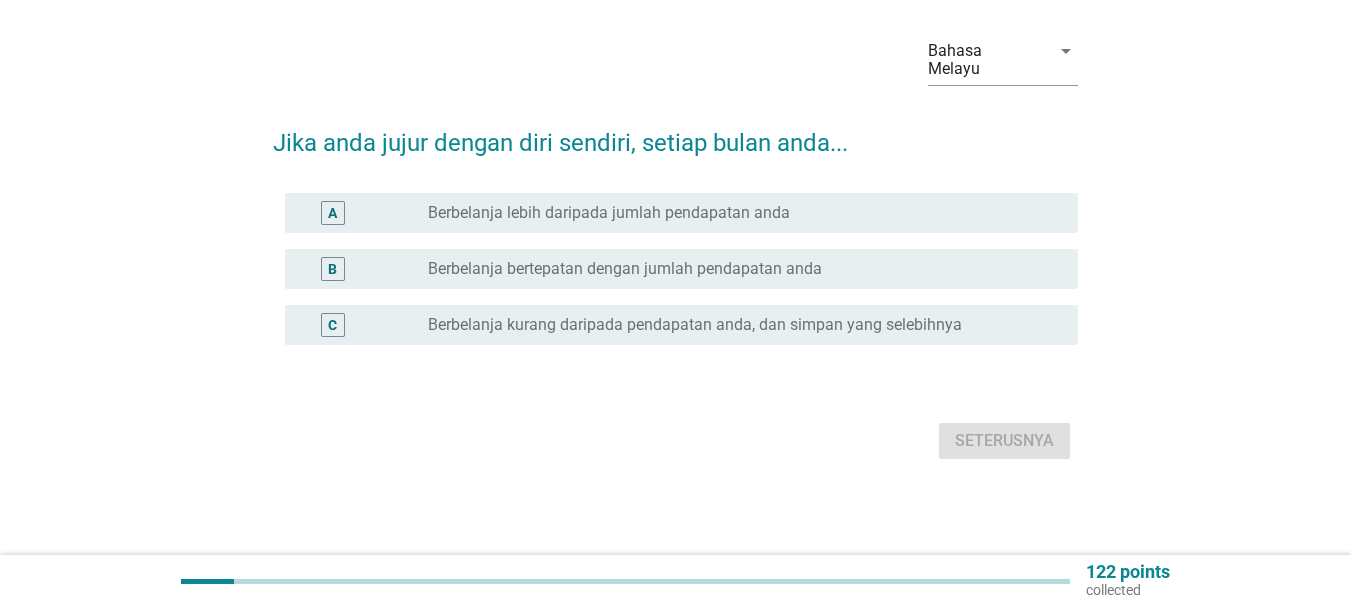 scroll, scrollTop: 0, scrollLeft: 0, axis: both 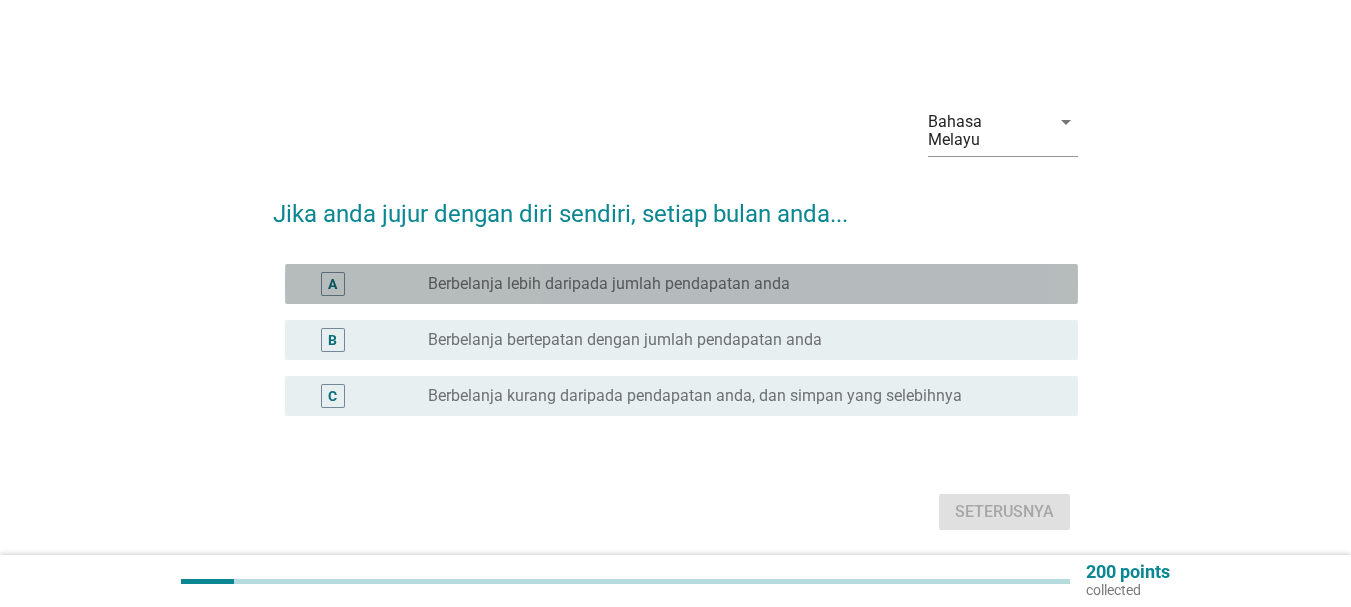 click on "radio_button_unchecked Berbelanja lebih daripada jumlah pendapatan anda" at bounding box center [745, 284] 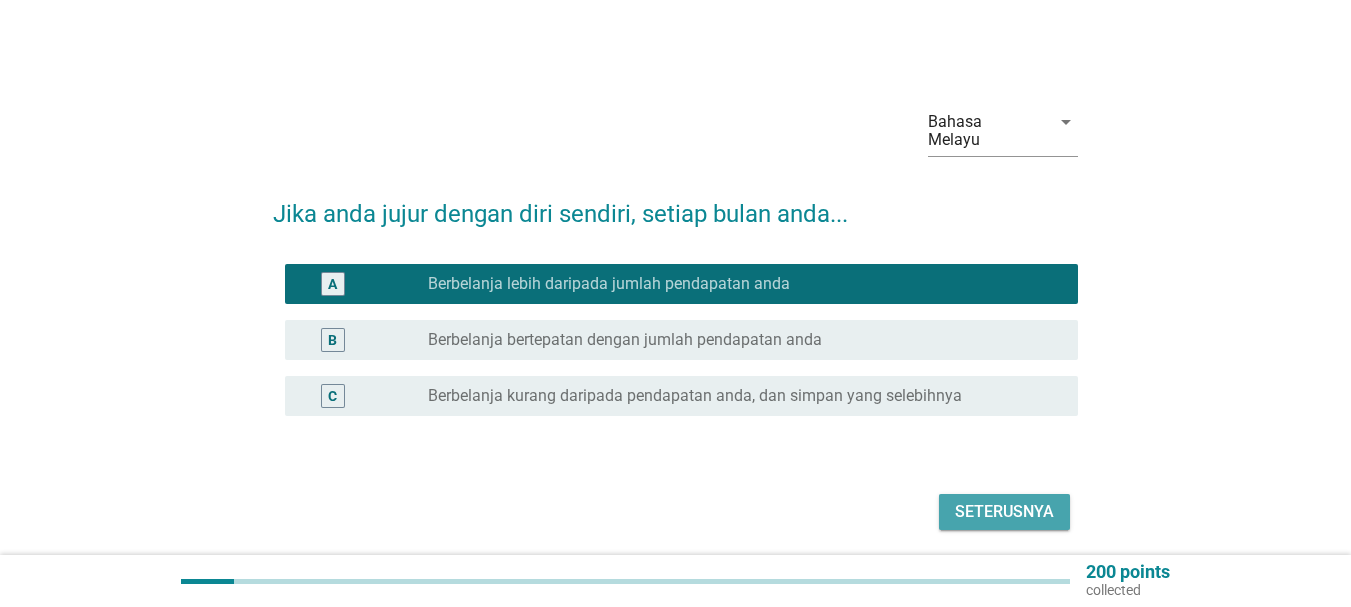click on "Seterusnya" at bounding box center [1004, 512] 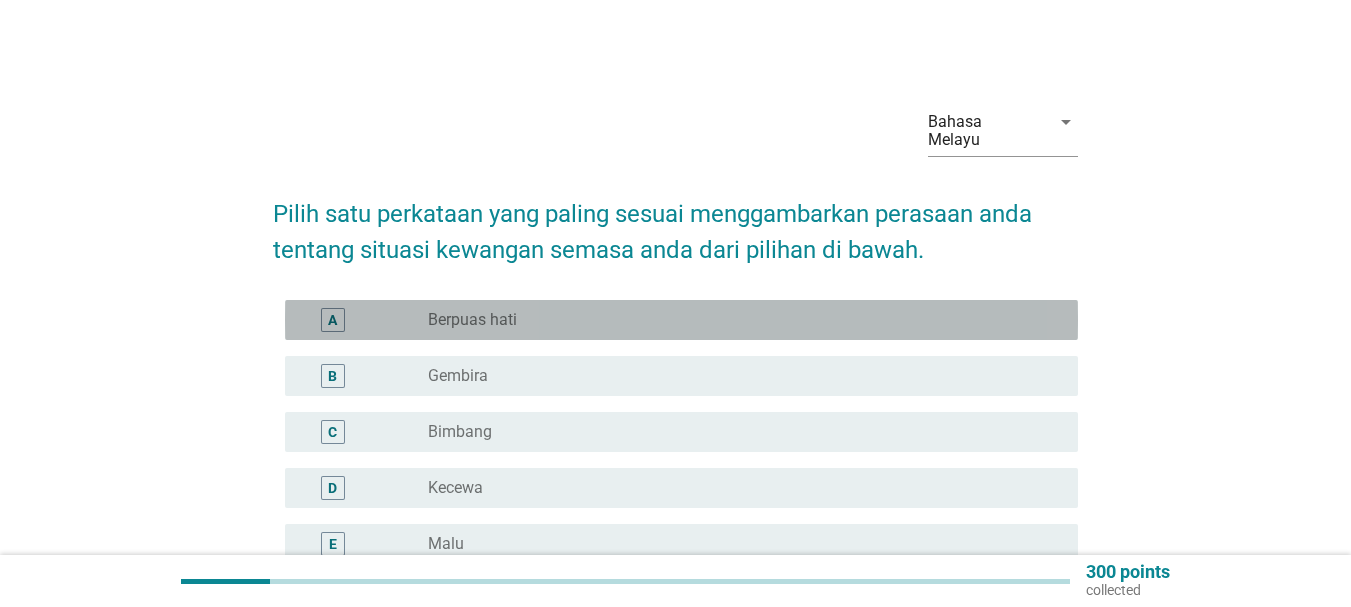 drag, startPoint x: 540, startPoint y: 334, endPoint x: 727, endPoint y: 337, distance: 187.02406 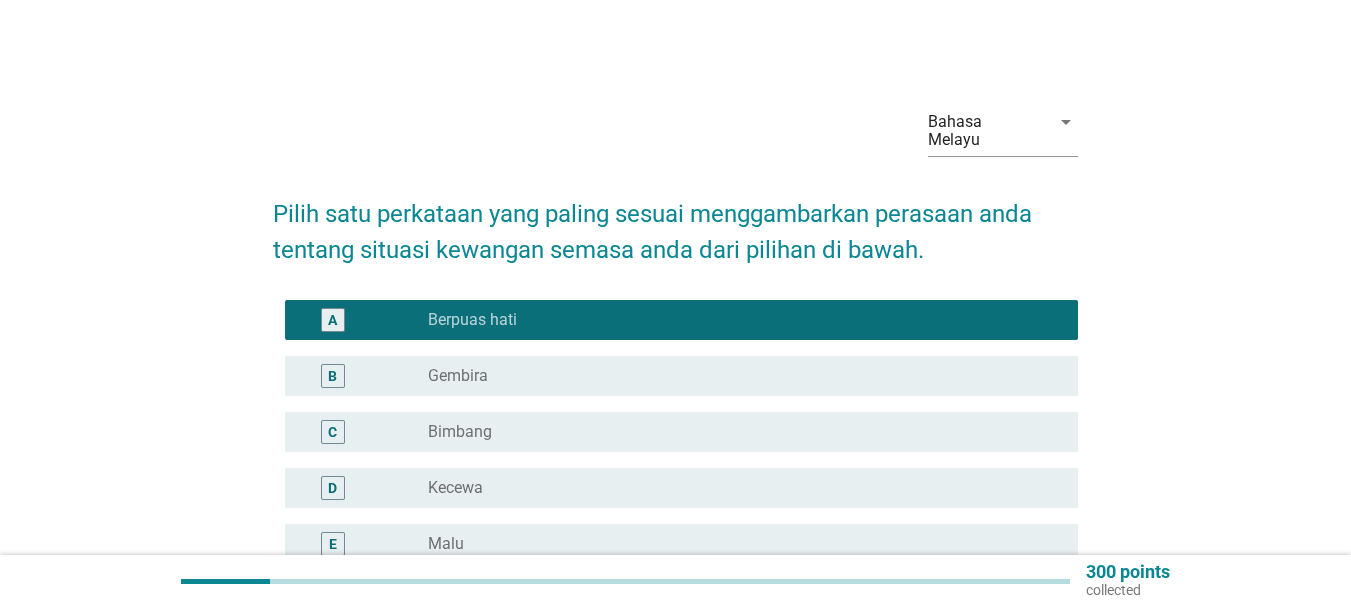 scroll, scrollTop: 275, scrollLeft: 0, axis: vertical 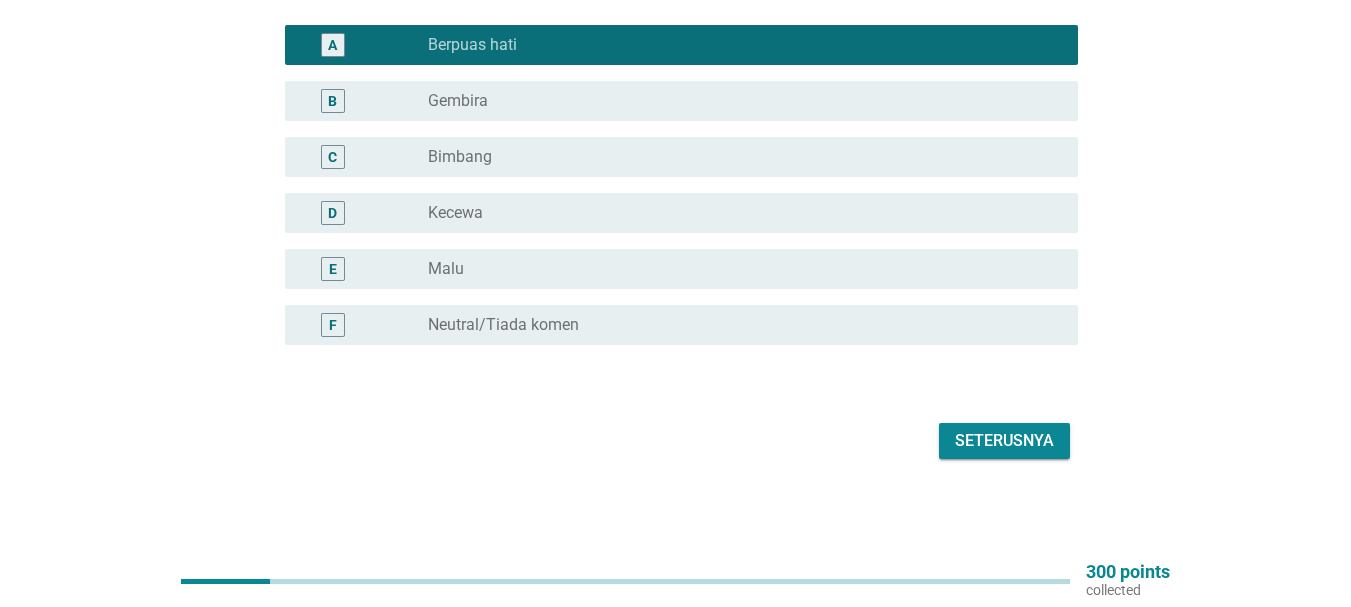 click on "Seterusnya" at bounding box center (1004, 441) 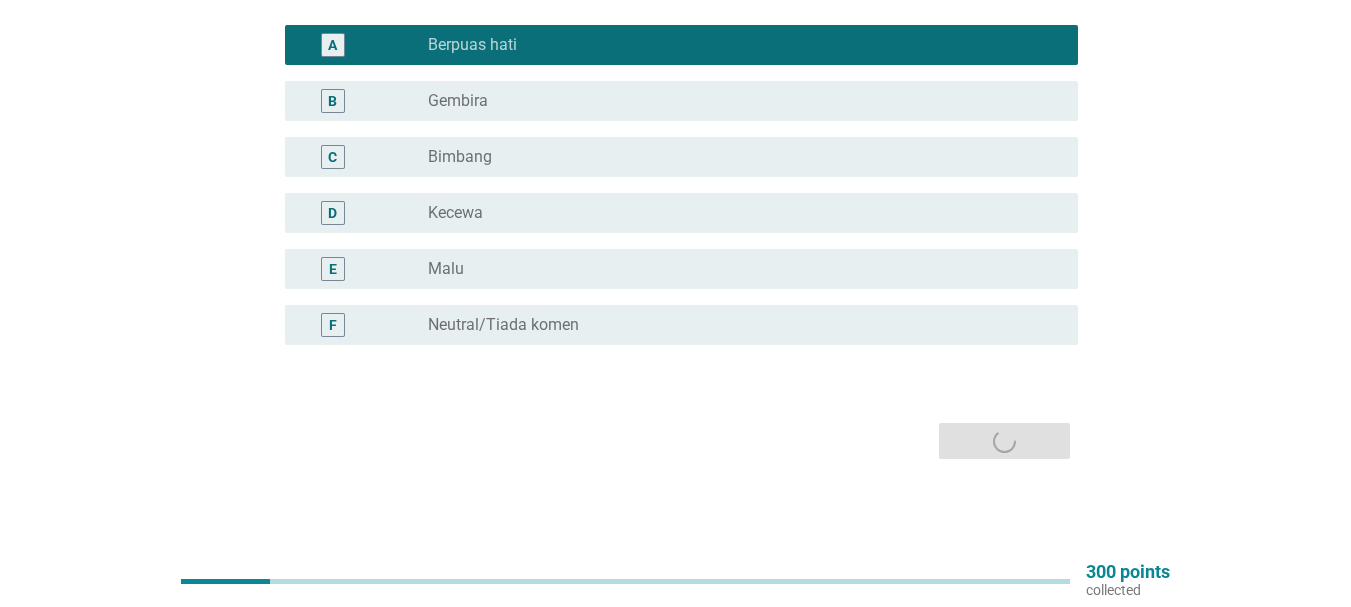 scroll, scrollTop: 0, scrollLeft: 0, axis: both 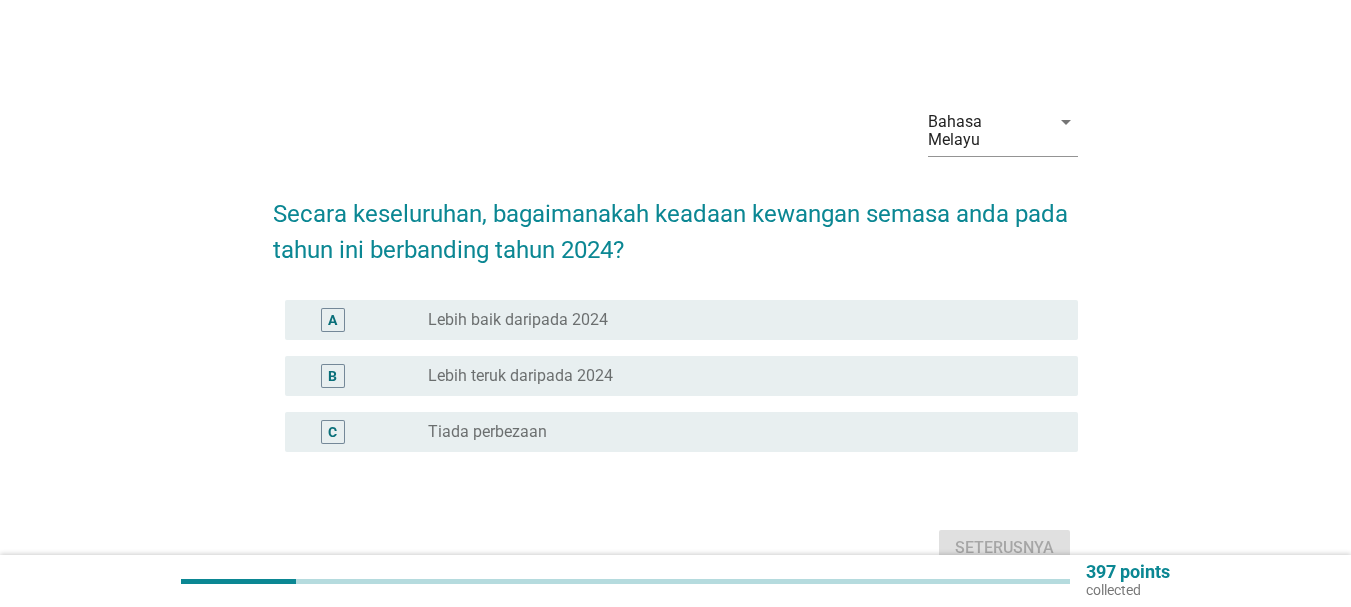 click on "Lebih baik daripada 2024" at bounding box center [518, 320] 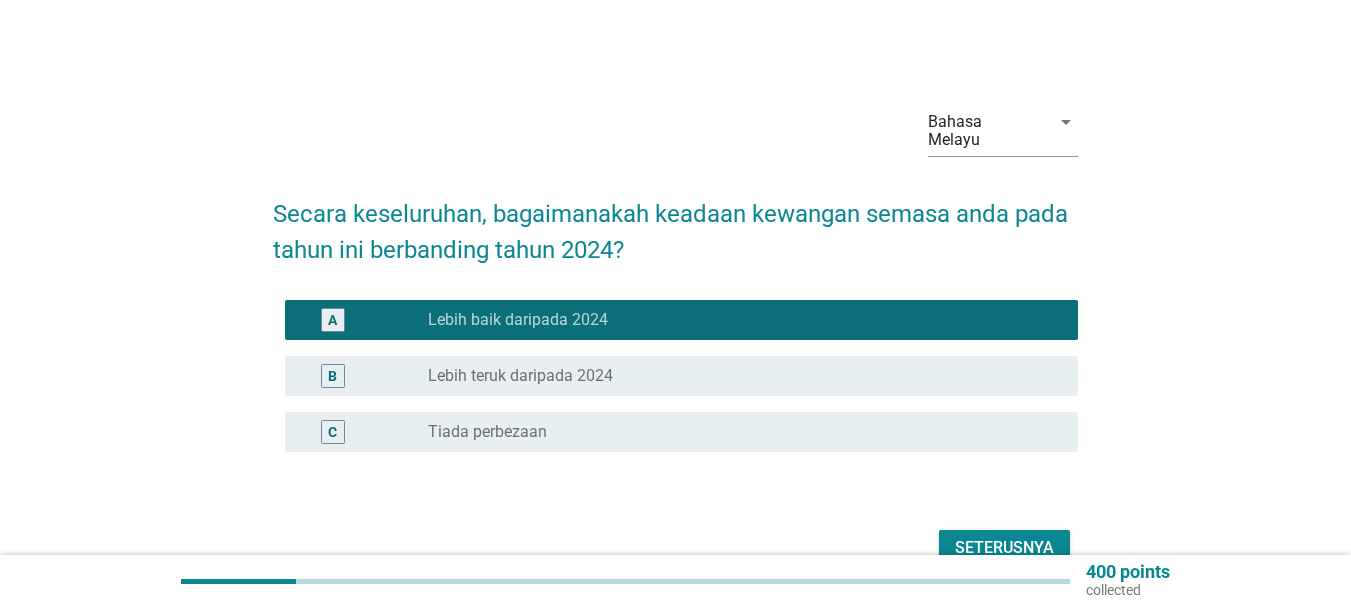 click on "Seterusnya" at bounding box center (1004, 548) 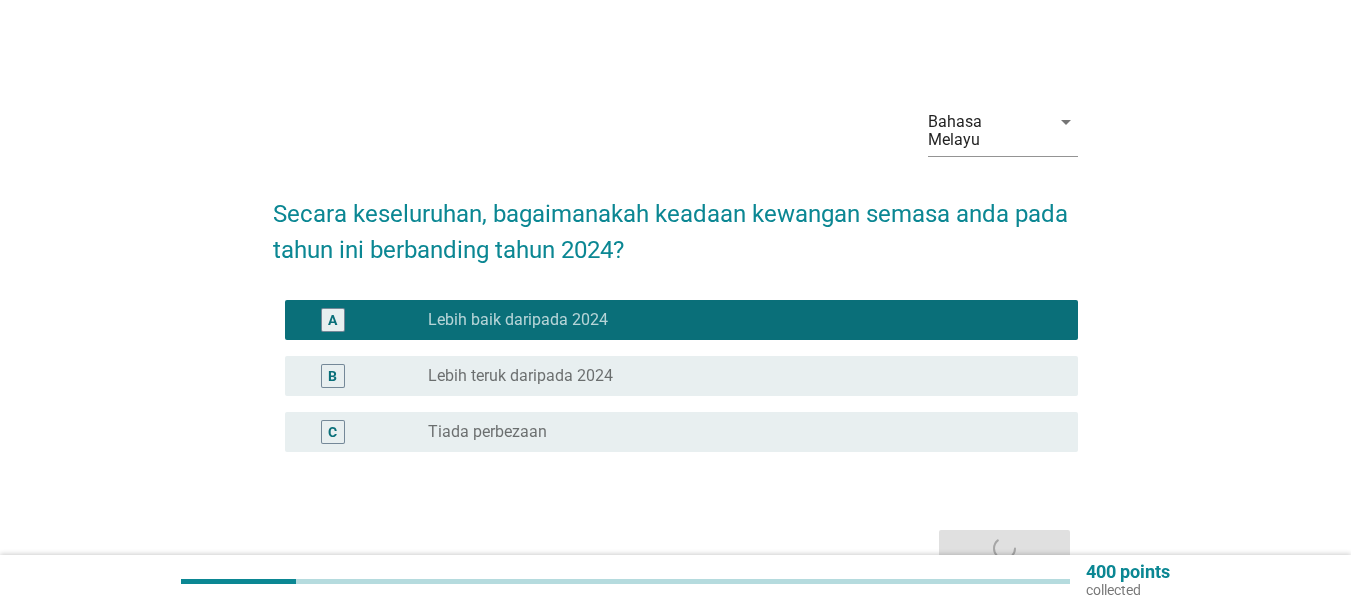 scroll, scrollTop: 300, scrollLeft: 0, axis: vertical 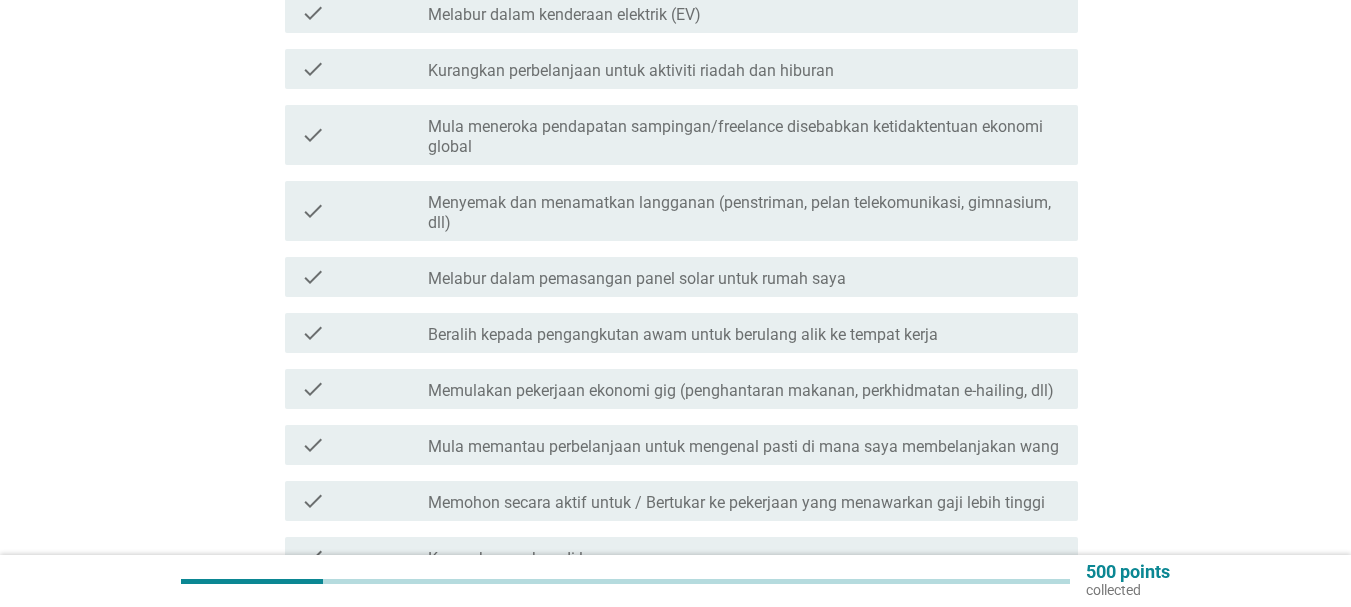 click on "Menyemak dan menamatkan langganan (penstriman, pelan telekomunikasi, gimnasium, dll)" at bounding box center (745, 213) 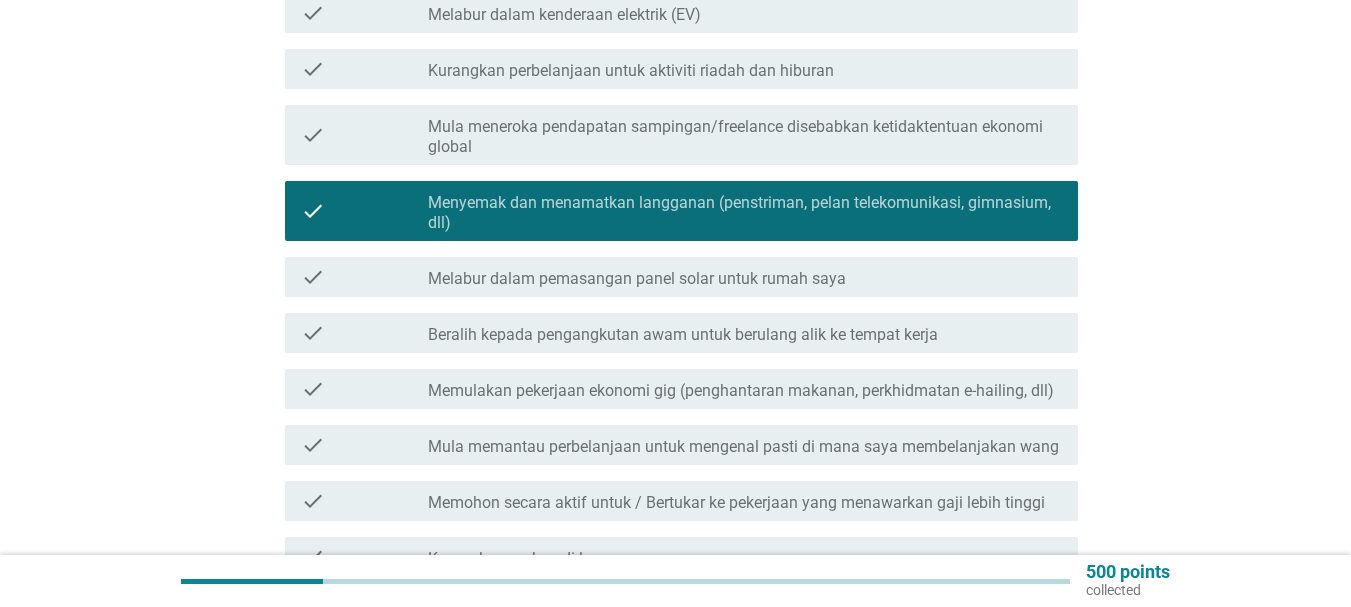 scroll, scrollTop: 564, scrollLeft: 0, axis: vertical 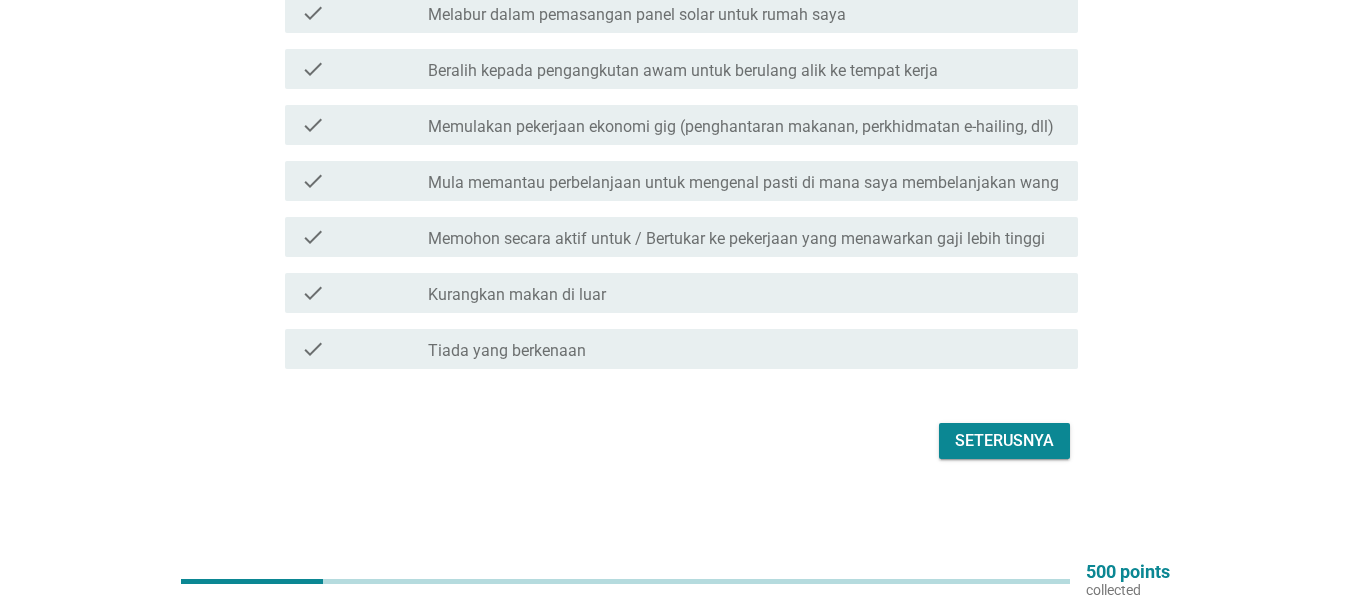 click on "Seterusnya" at bounding box center (1004, 441) 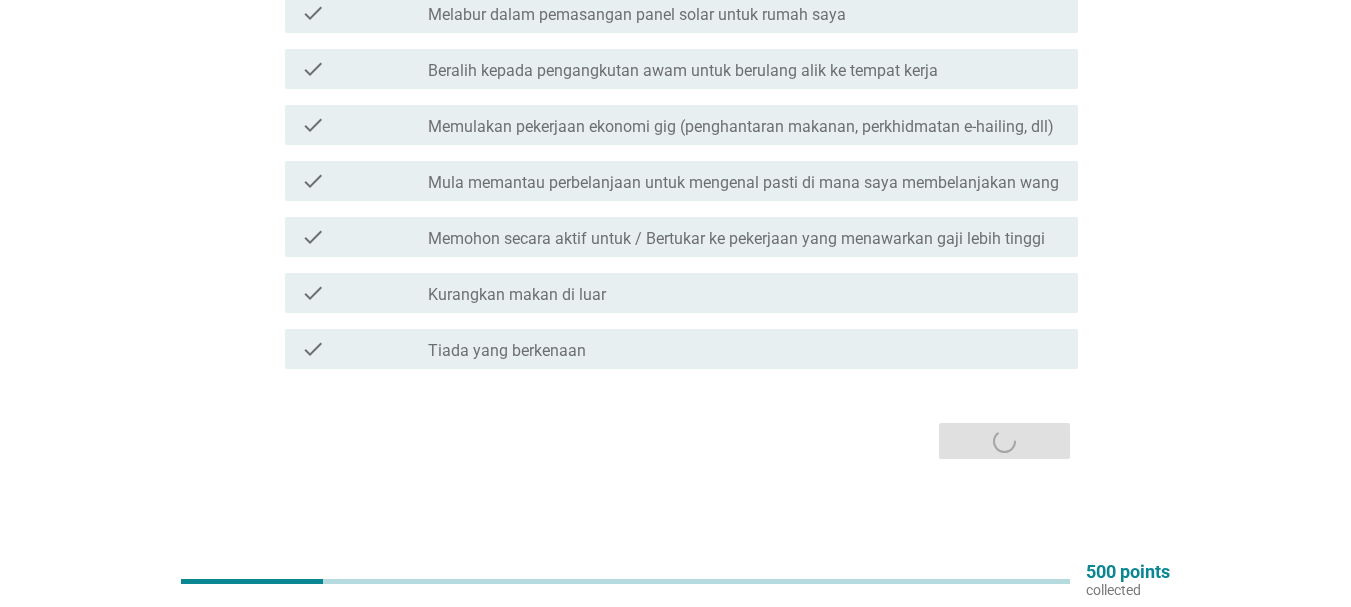 scroll, scrollTop: 0, scrollLeft: 0, axis: both 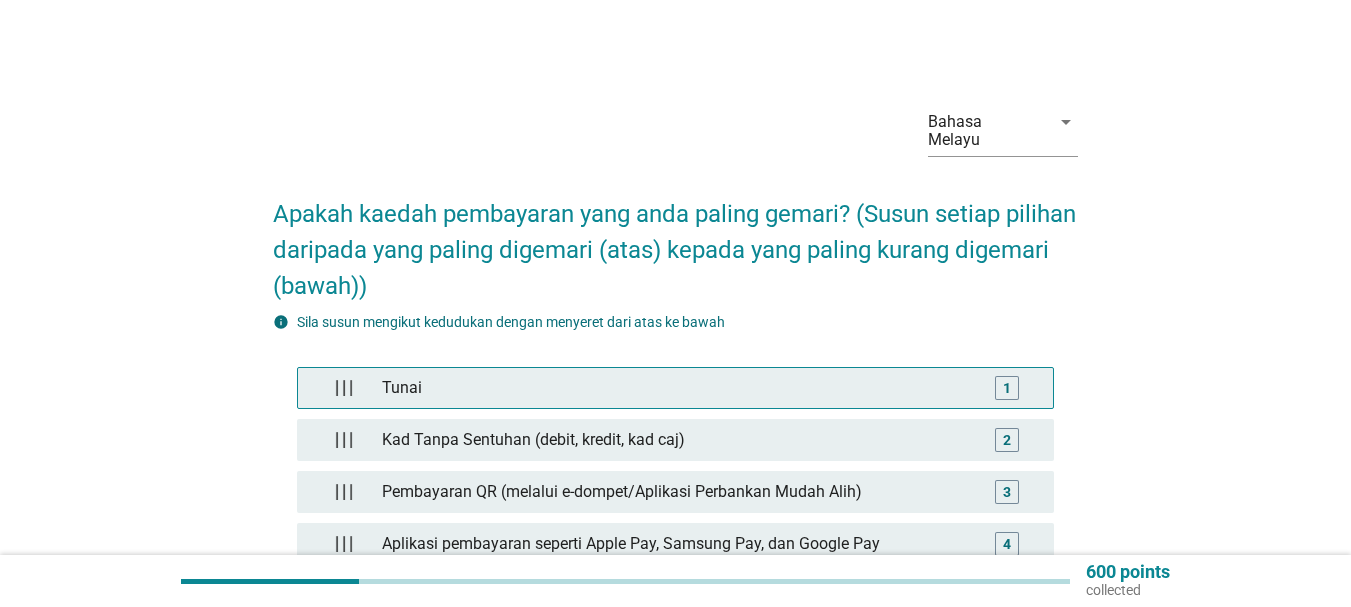 click on "Tunai" at bounding box center [675, 388] 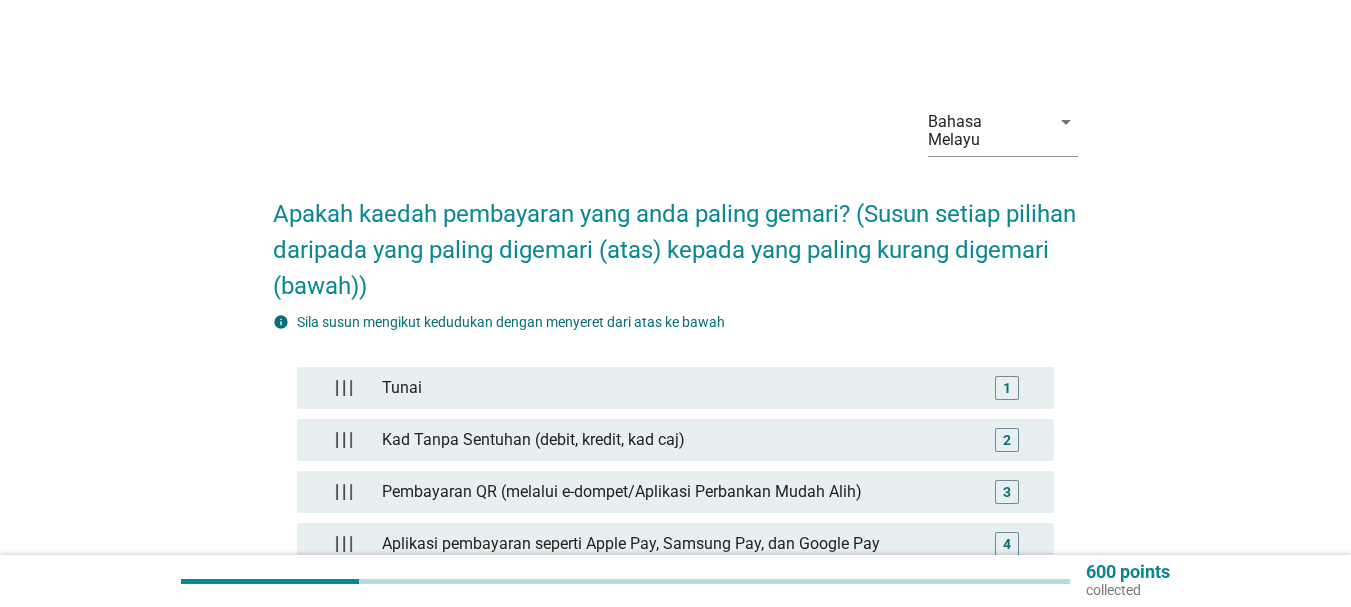 scroll, scrollTop: 232, scrollLeft: 0, axis: vertical 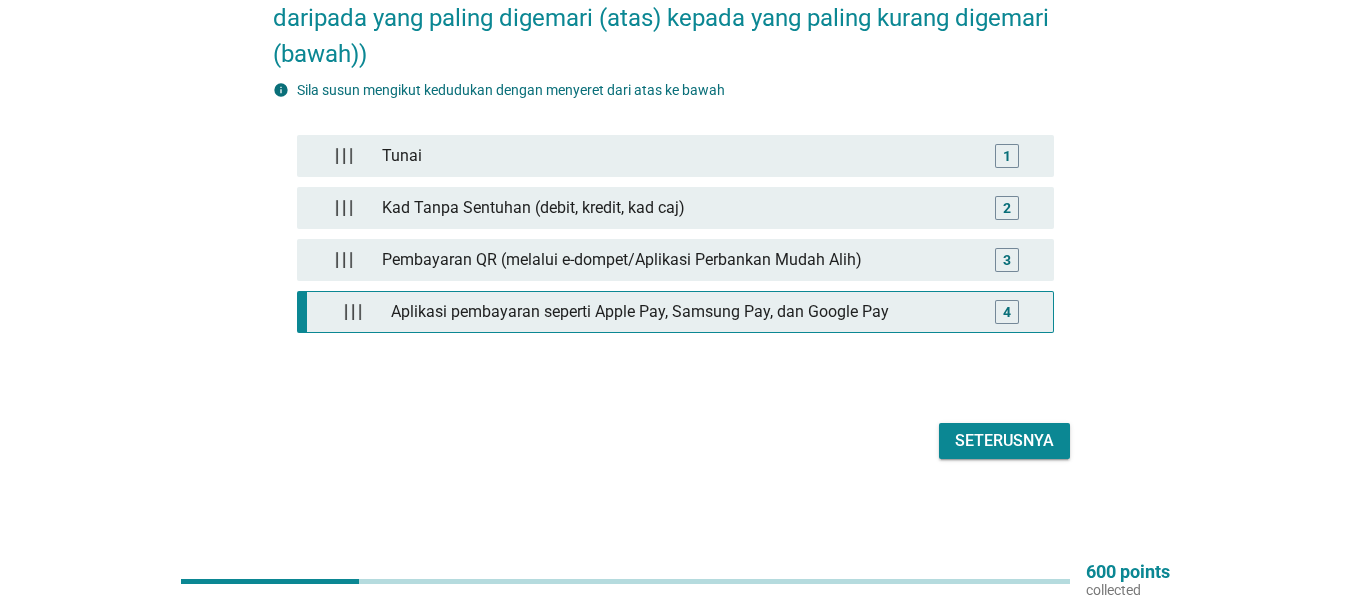click on "4" at bounding box center (1007, 312) 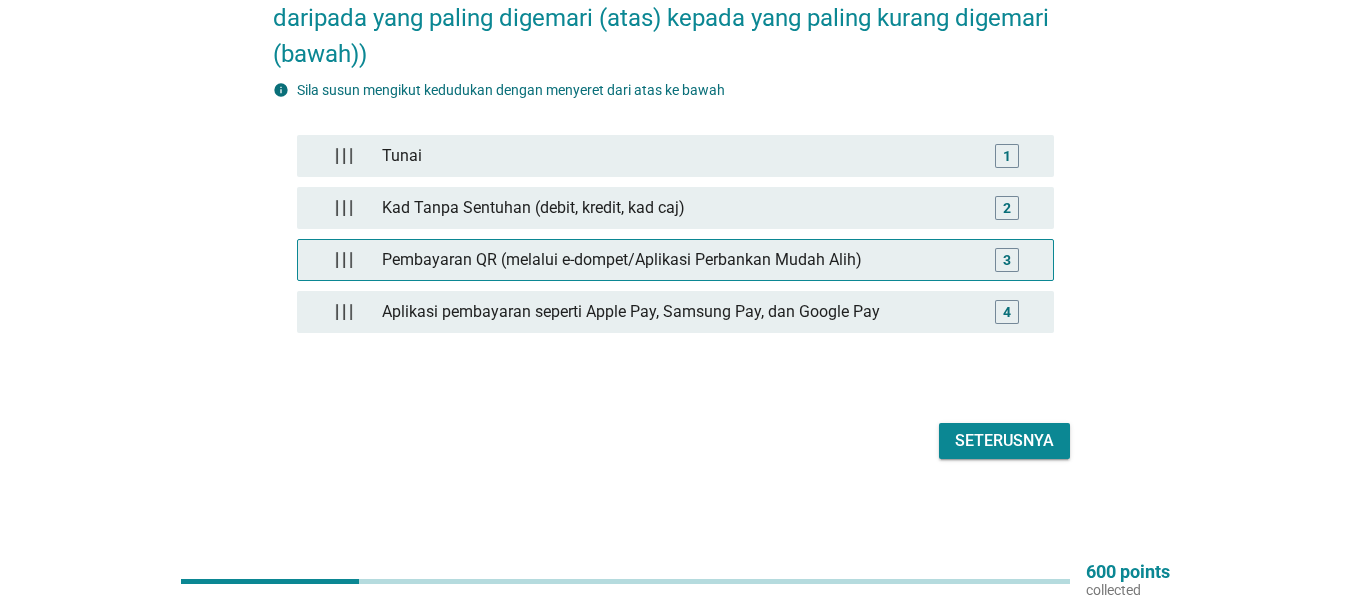 click on "3" at bounding box center (1007, 260) 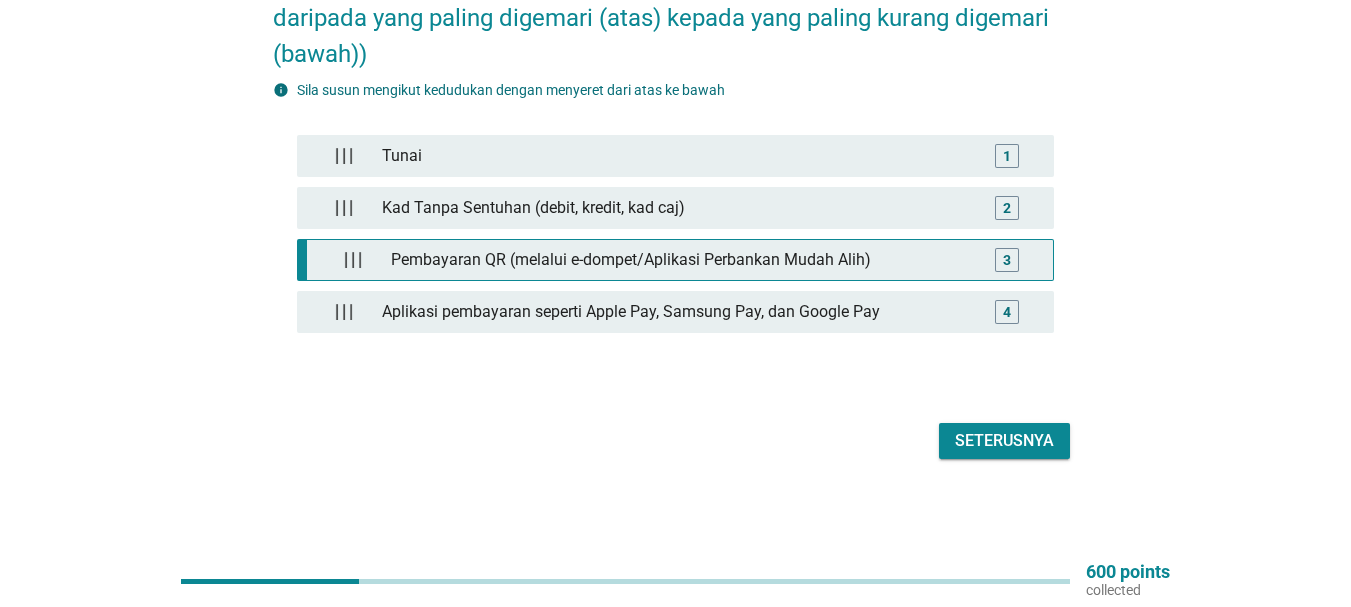 type 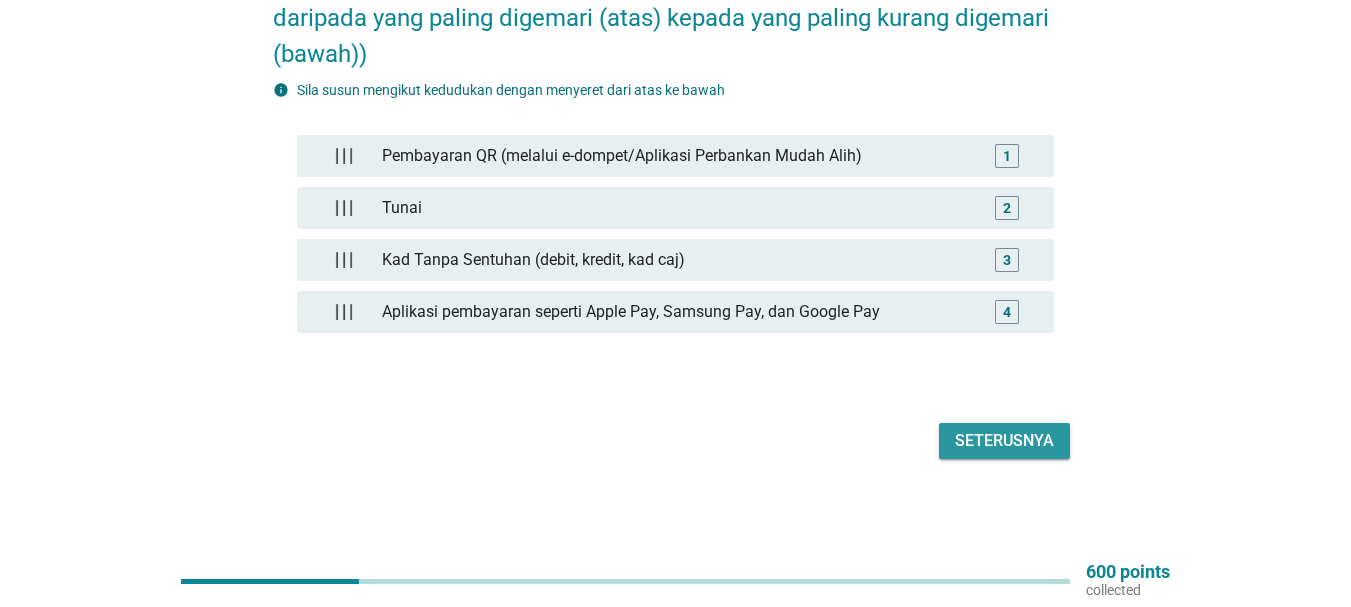 click on "Seterusnya" at bounding box center (1004, 441) 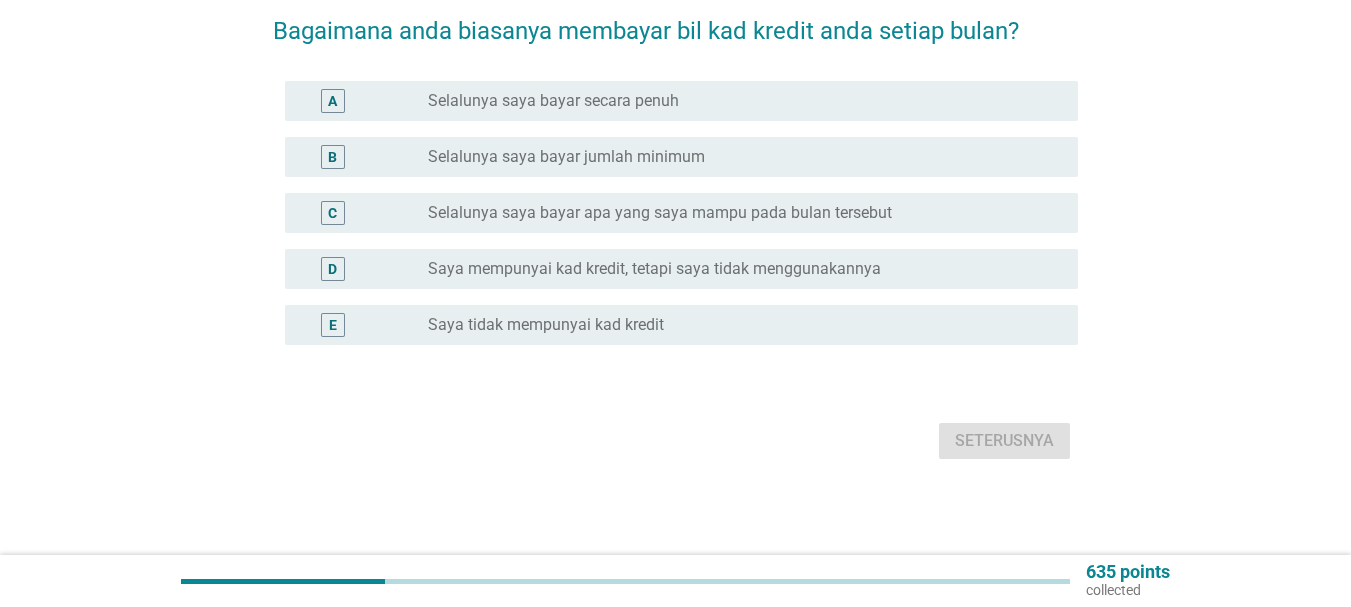 scroll, scrollTop: 0, scrollLeft: 0, axis: both 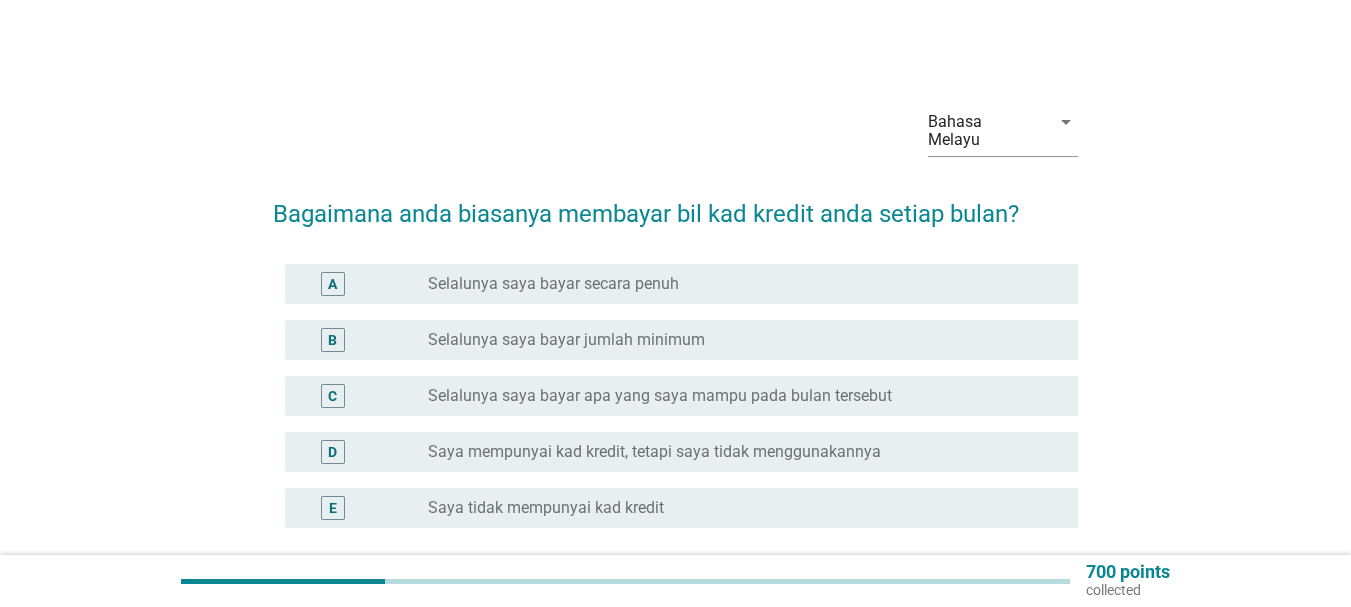 click on "A     radio_button_unchecked Selalunya saya bayar secara penuh" at bounding box center [675, 284] 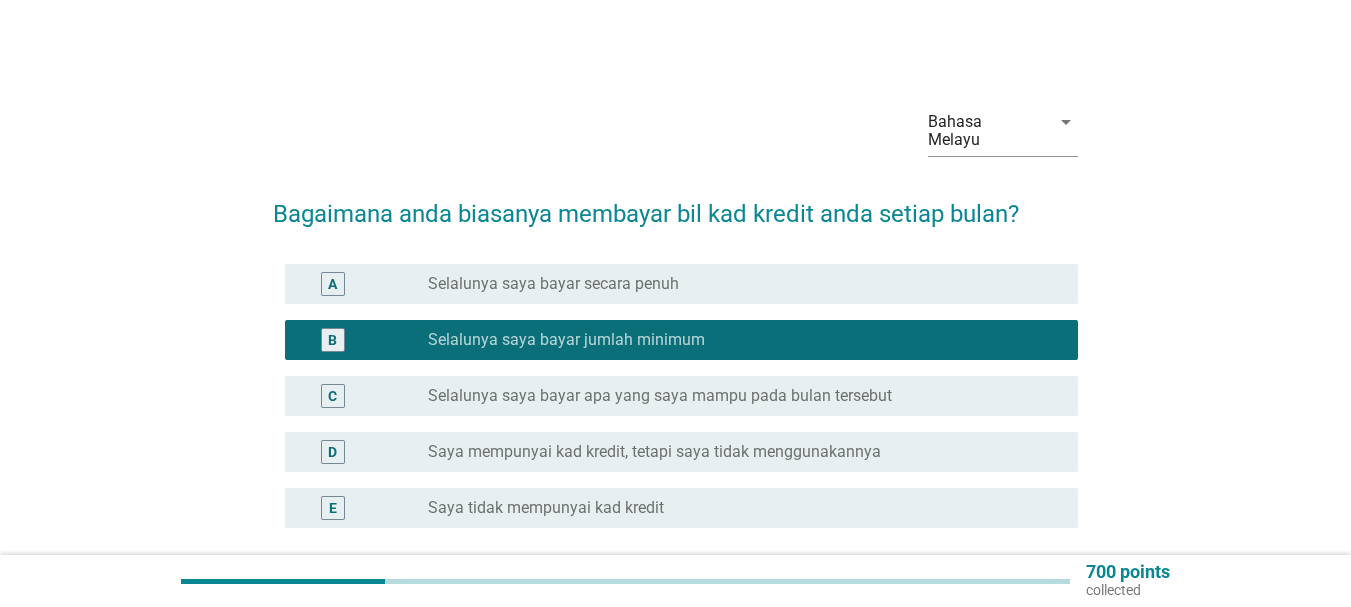 scroll, scrollTop: 183, scrollLeft: 0, axis: vertical 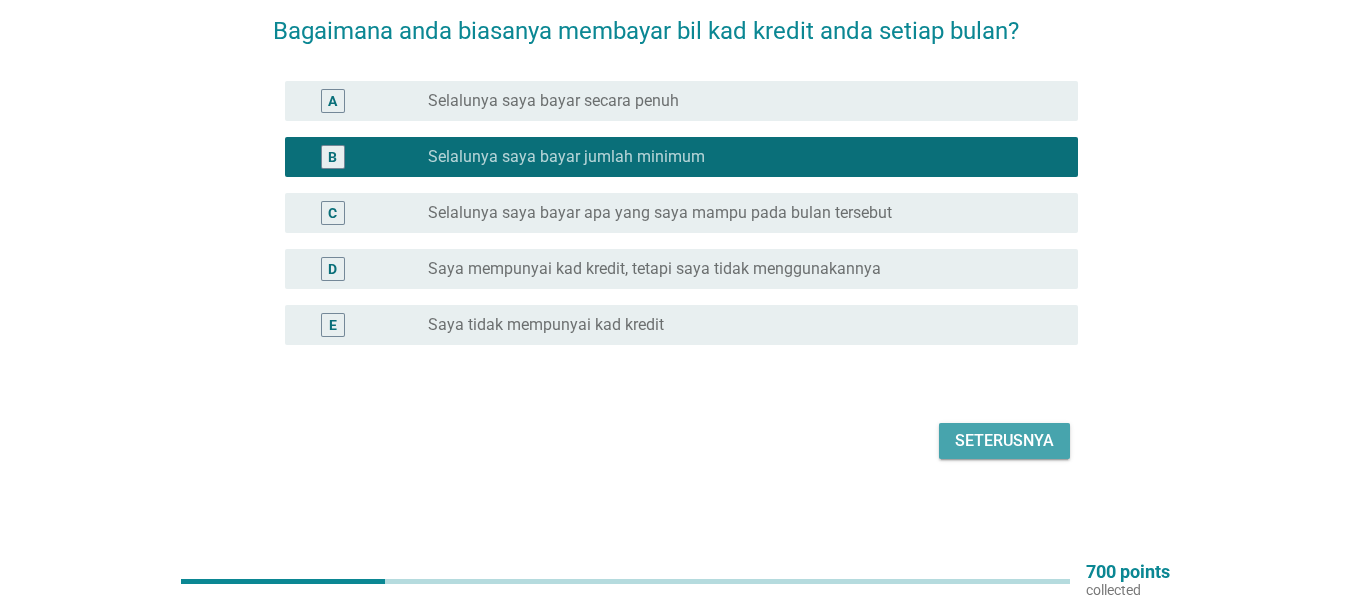 click on "Seterusnya" at bounding box center [1004, 441] 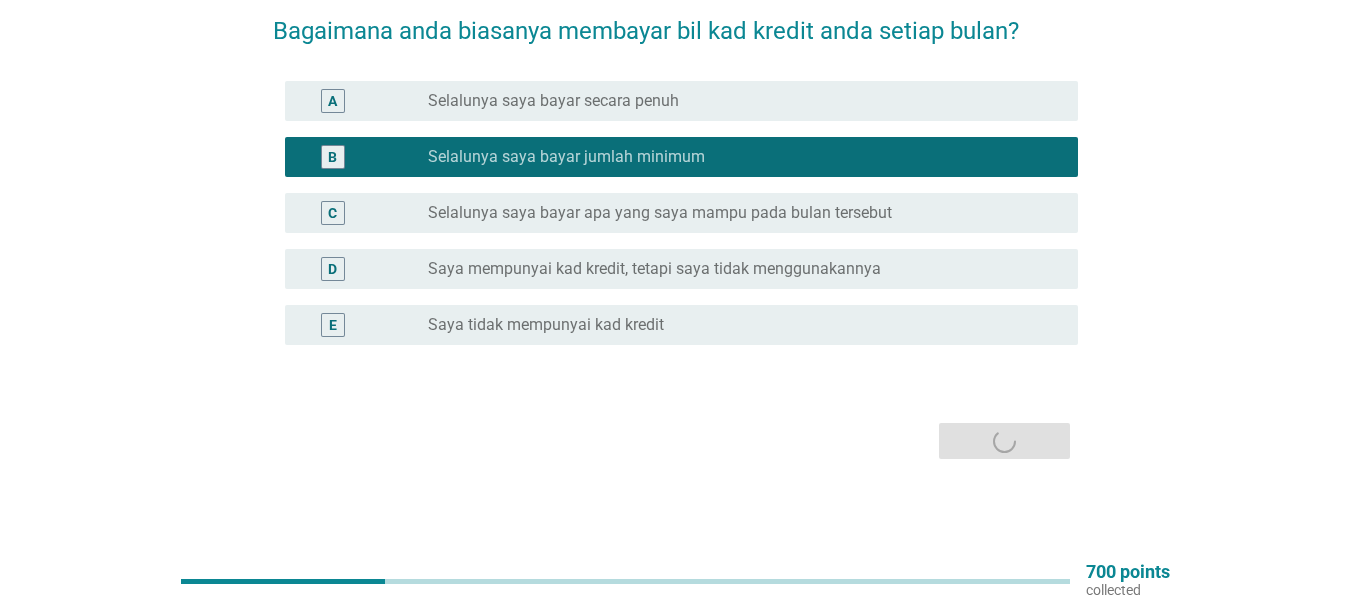 scroll, scrollTop: 0, scrollLeft: 0, axis: both 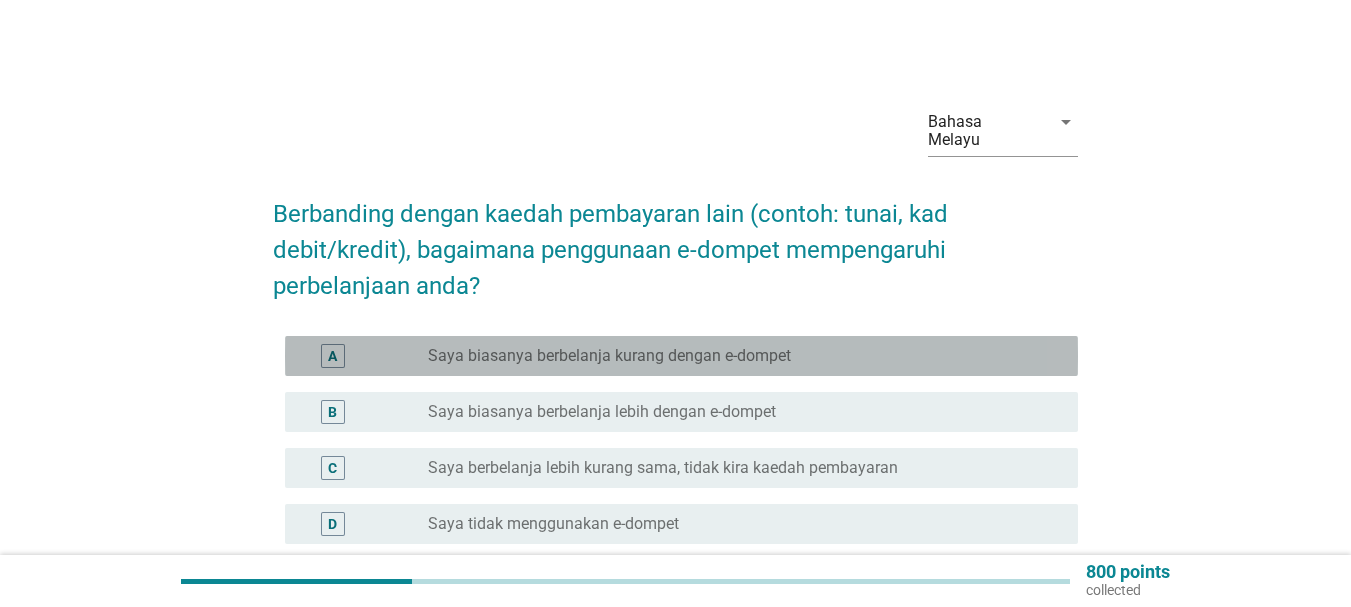 click on "Saya biasanya berbelanja kurang dengan e-dompet" at bounding box center [609, 356] 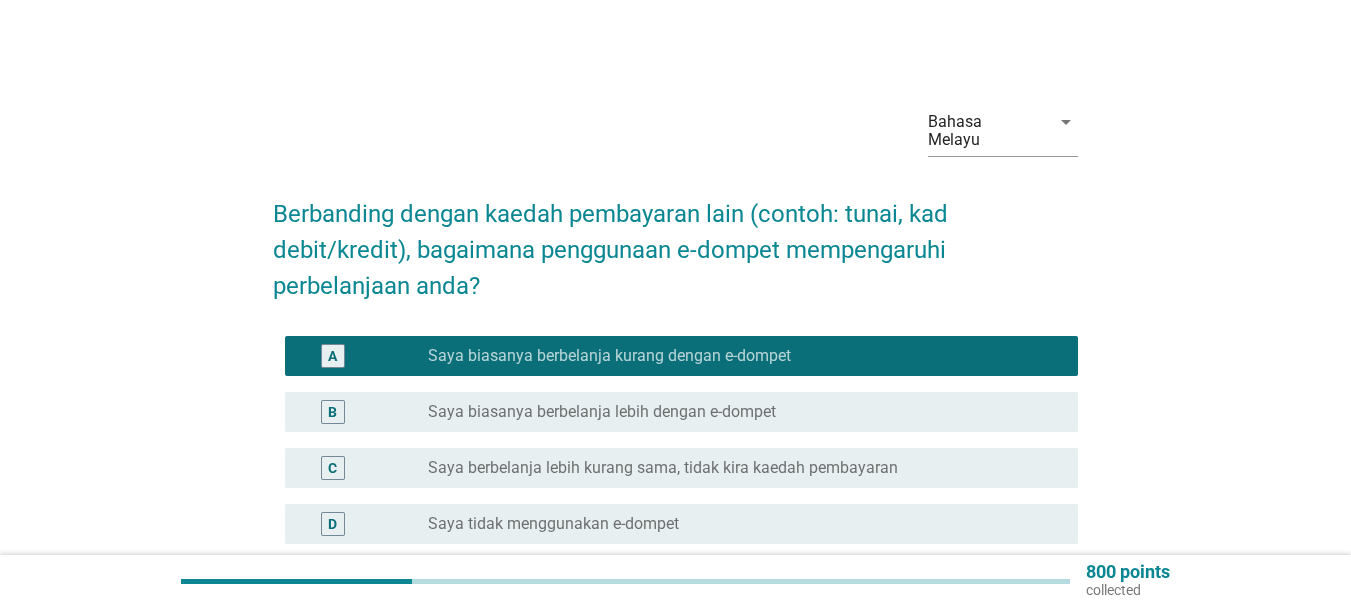 scroll, scrollTop: 199, scrollLeft: 0, axis: vertical 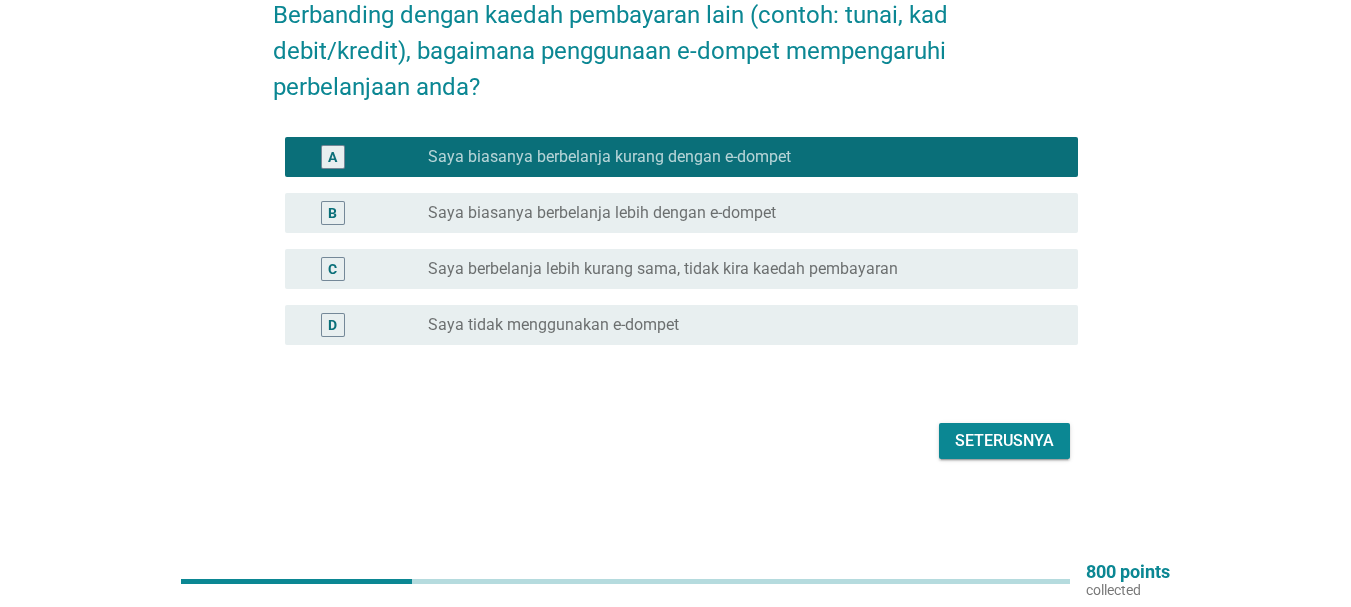 click on "Seterusnya" at bounding box center (1004, 441) 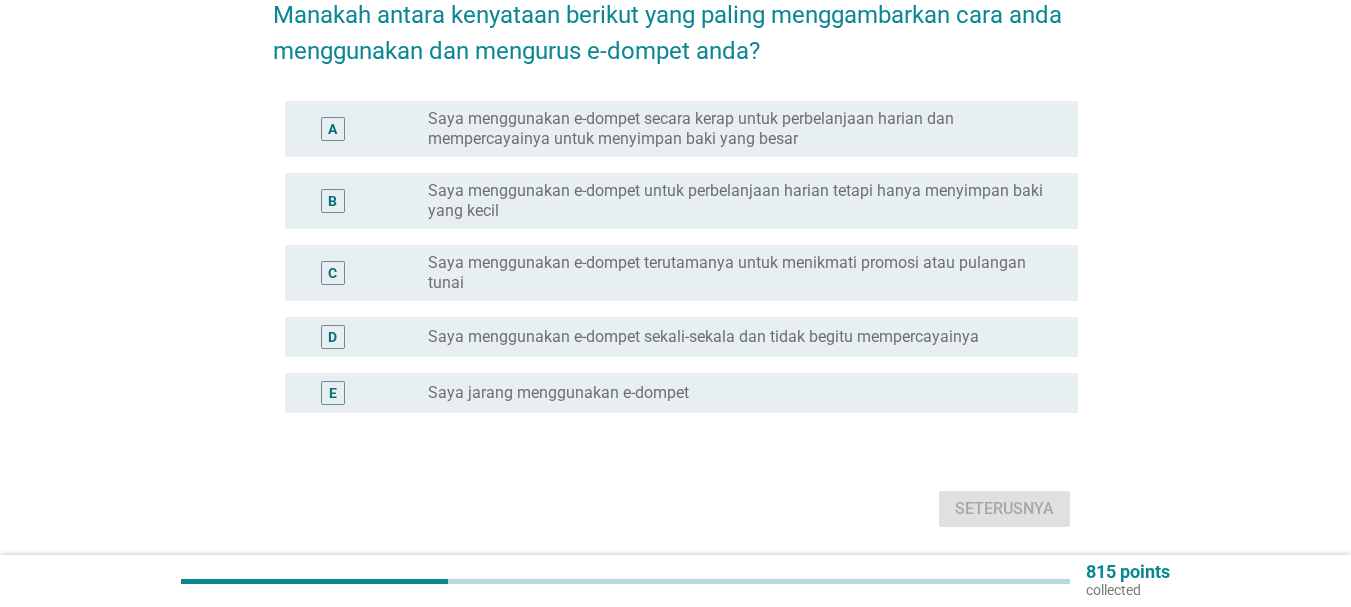 scroll, scrollTop: 0, scrollLeft: 0, axis: both 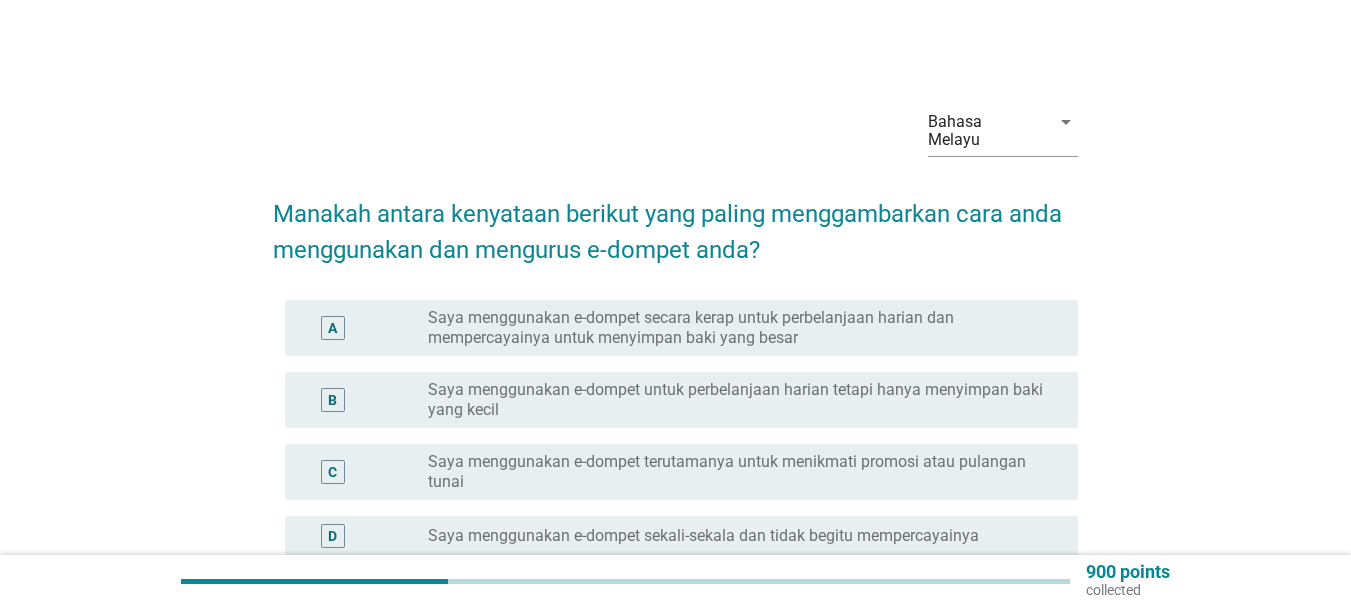click on "Saya menggunakan e-dompet secara kerap untuk perbelanjaan harian dan mempercayainya untuk menyimpan baki yang besar" at bounding box center [737, 328] 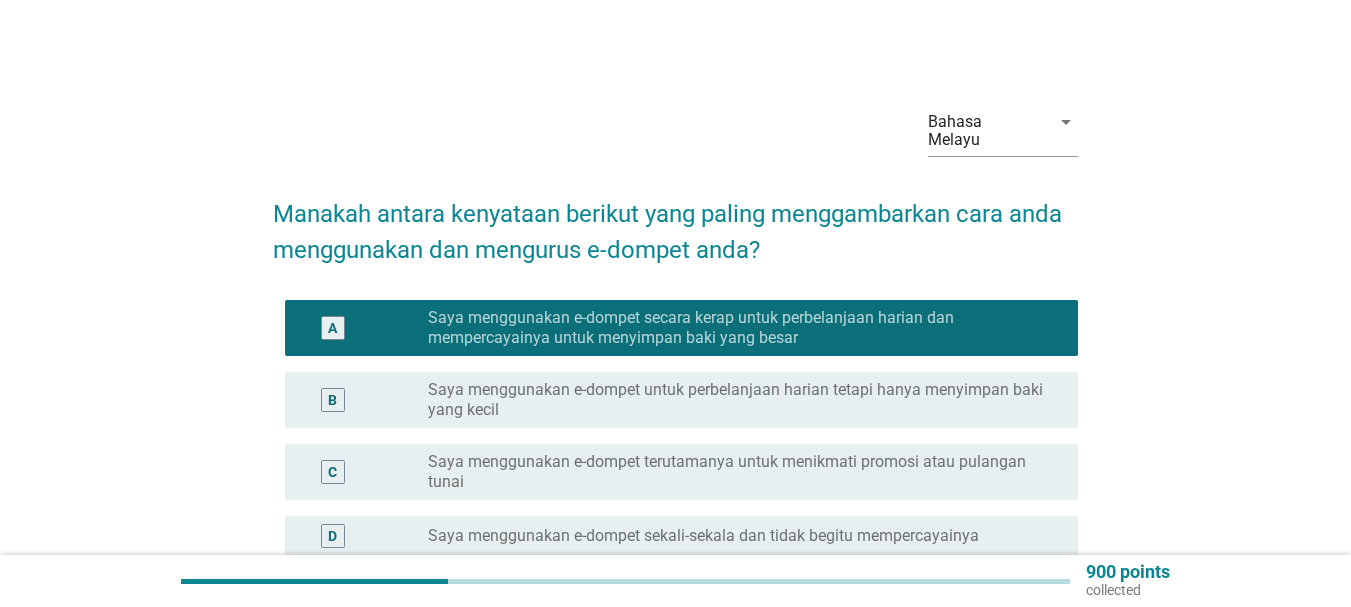 scroll, scrollTop: 267, scrollLeft: 0, axis: vertical 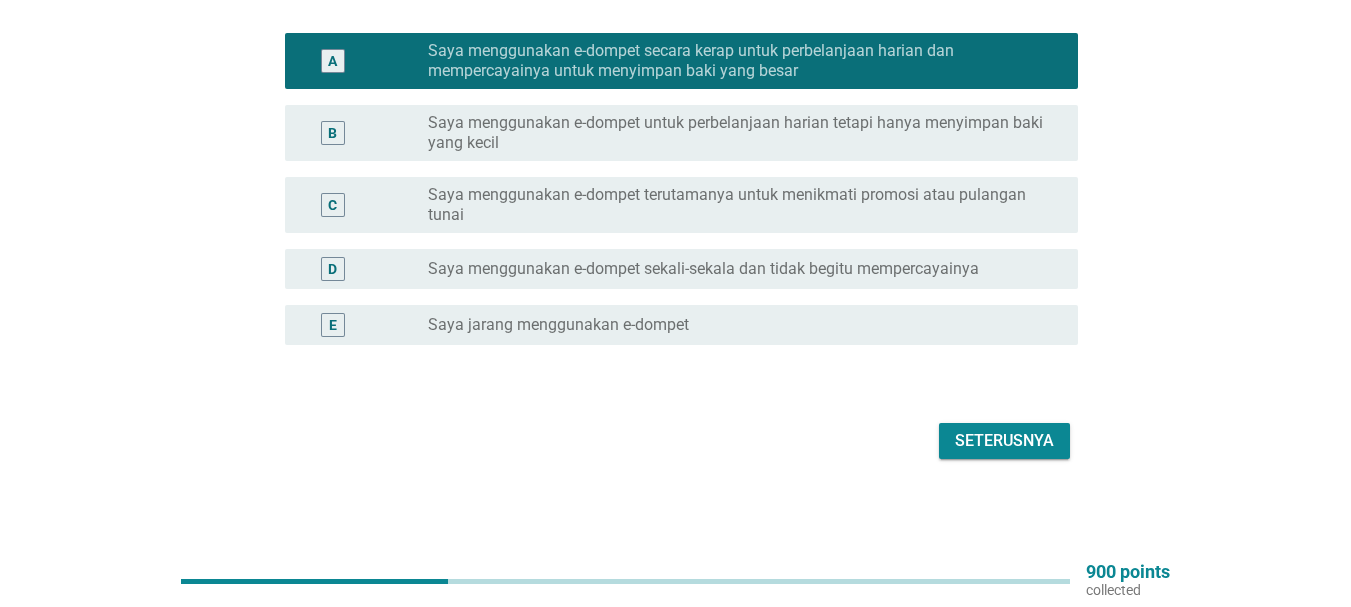 click on "Seterusnya" at bounding box center [1004, 441] 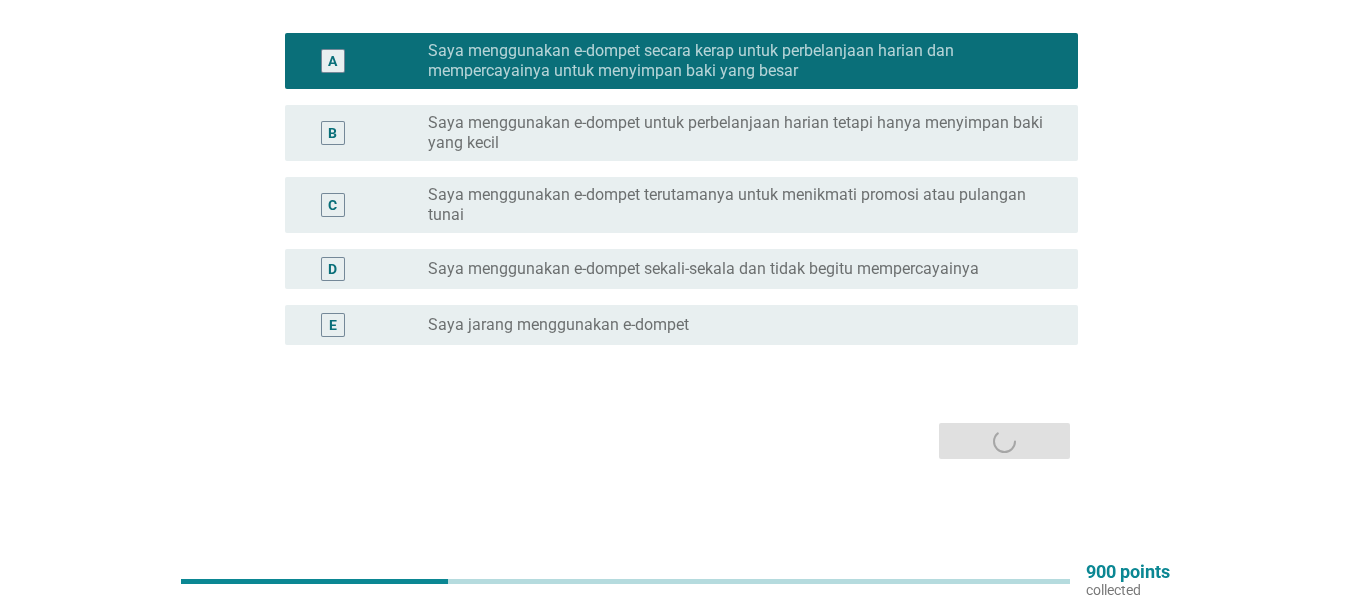 scroll, scrollTop: 0, scrollLeft: 0, axis: both 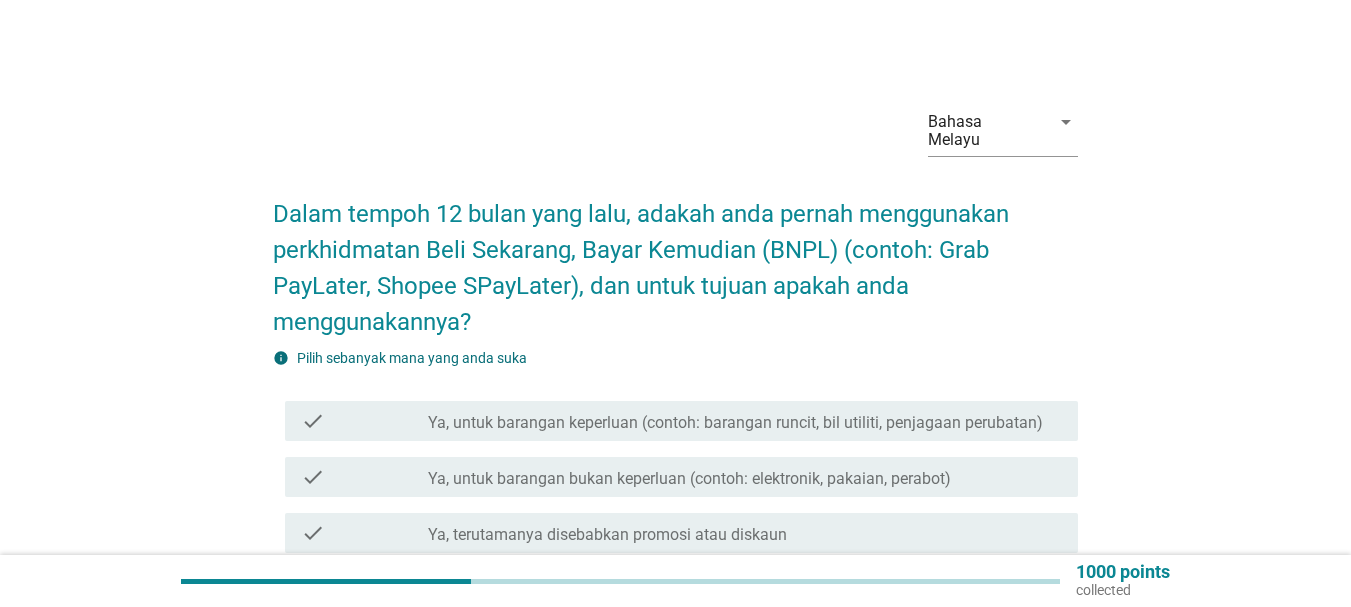 click on "Ya, untuk barangan keperluan (contoh: barangan runcit, bil utiliti, penjagaan perubatan)" at bounding box center [735, 423] 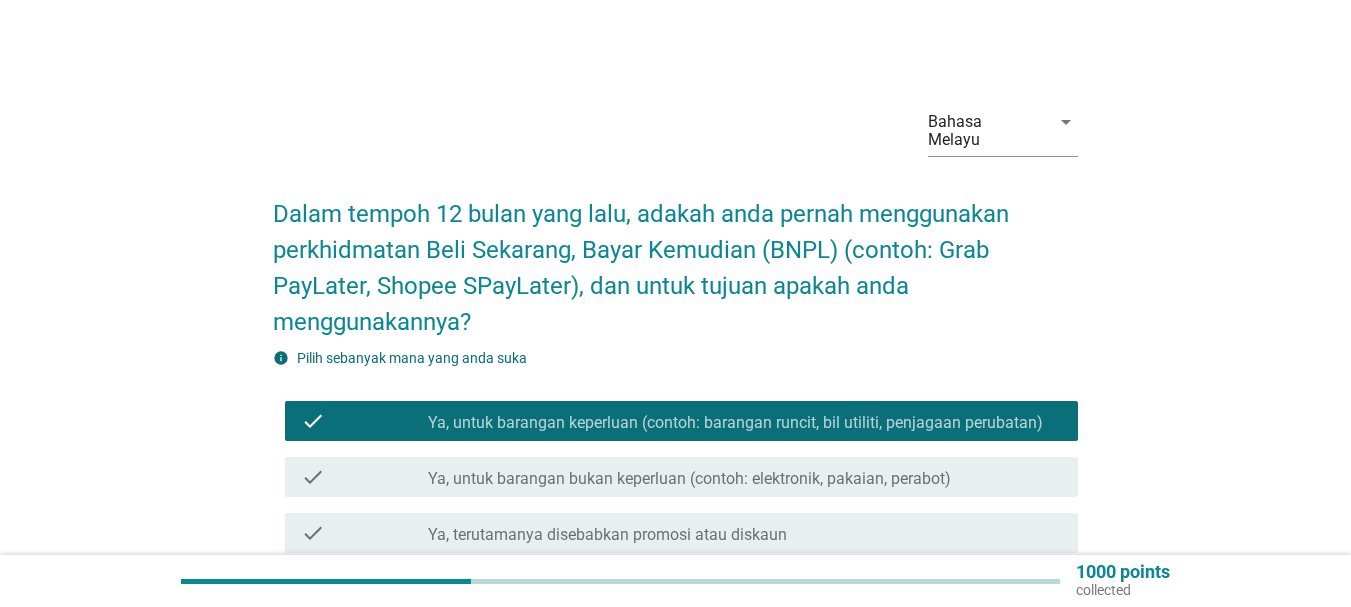 scroll, scrollTop: 372, scrollLeft: 0, axis: vertical 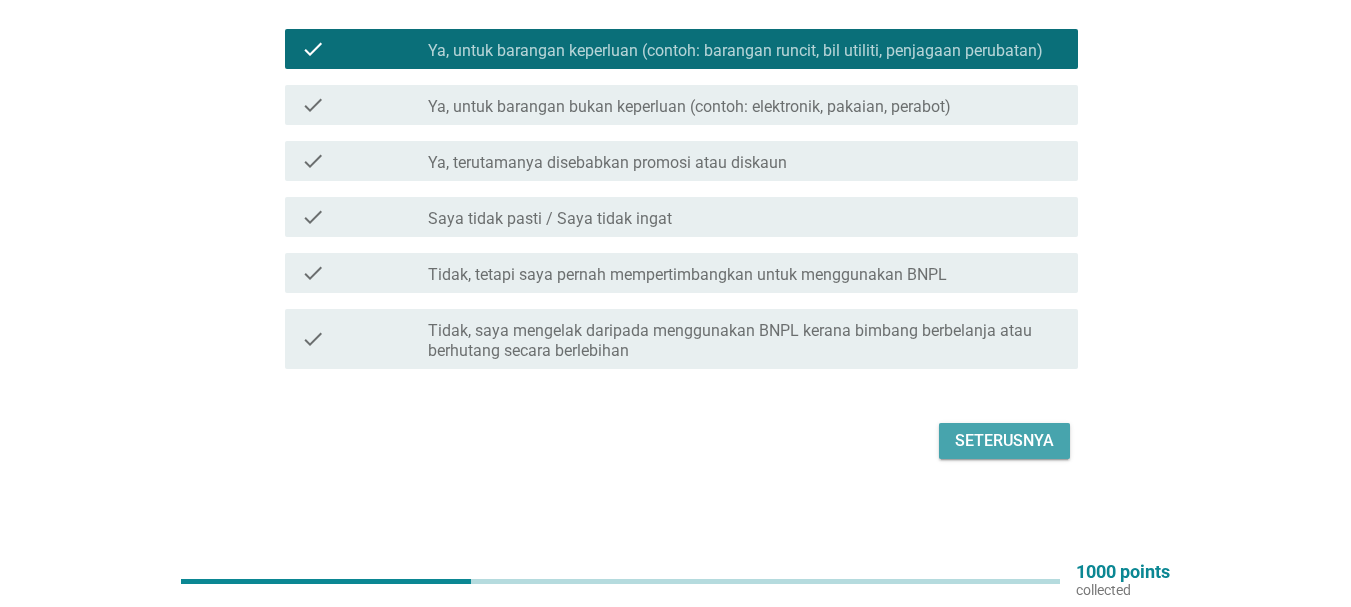 click on "Seterusnya" at bounding box center [1004, 441] 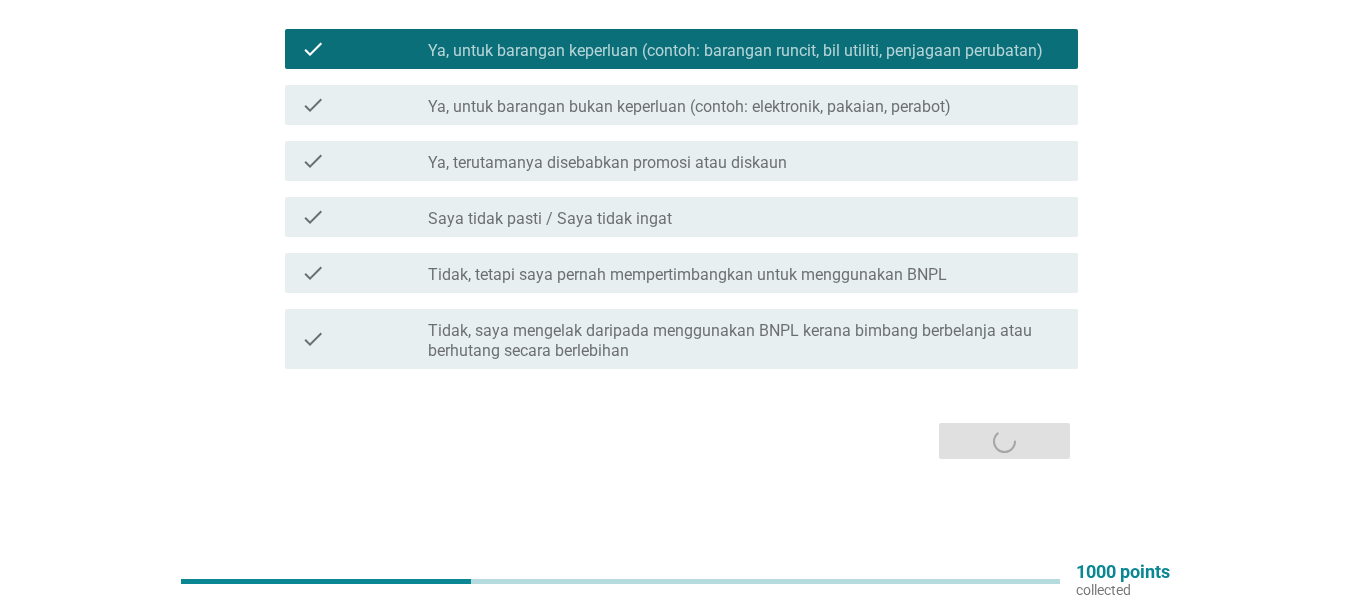 scroll, scrollTop: 0, scrollLeft: 0, axis: both 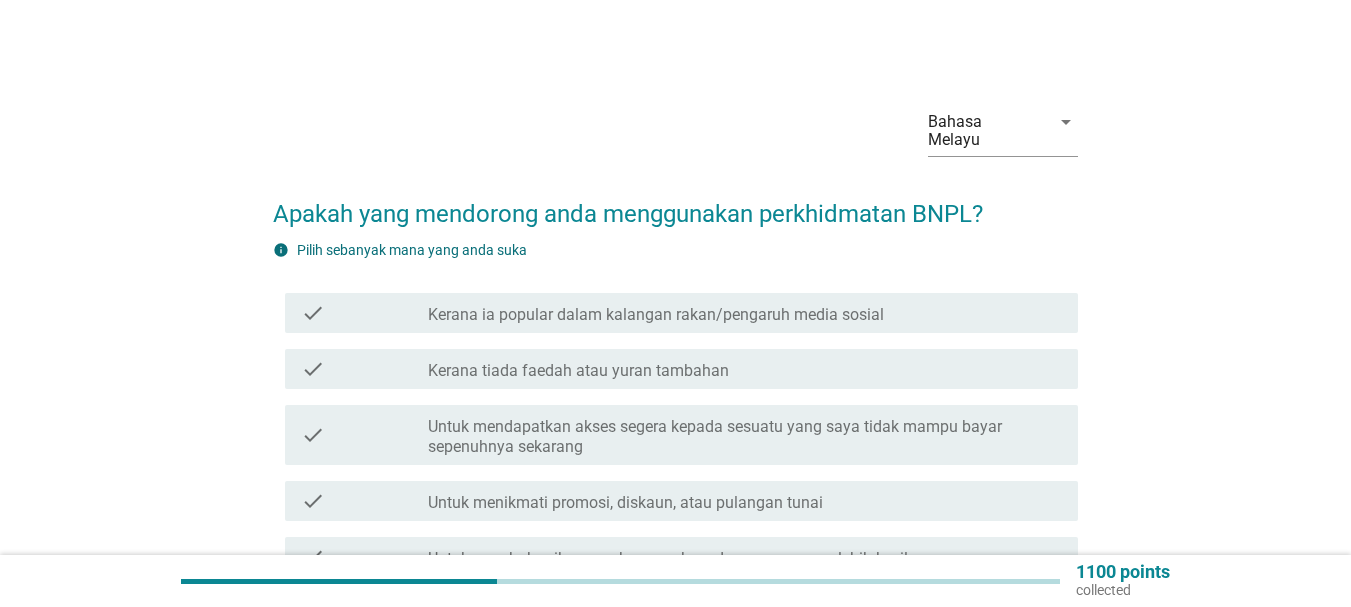click on "Kerana tiada faedah atau yuran tambahan" at bounding box center [578, 371] 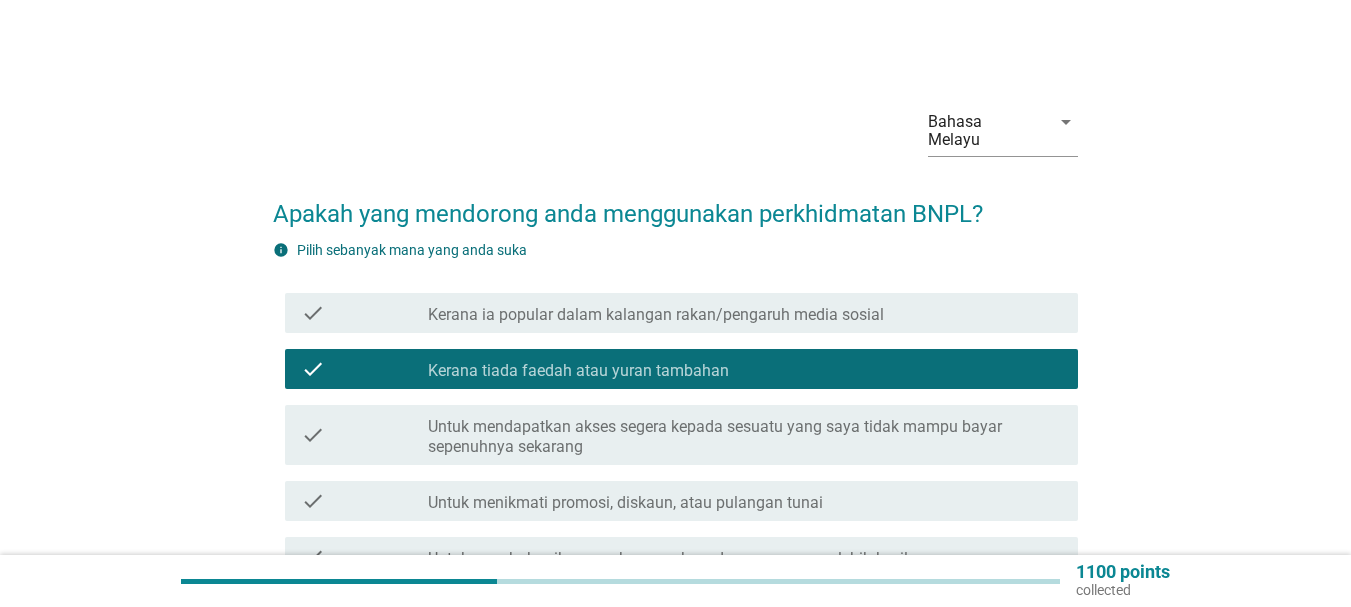 scroll, scrollTop: 264, scrollLeft: 0, axis: vertical 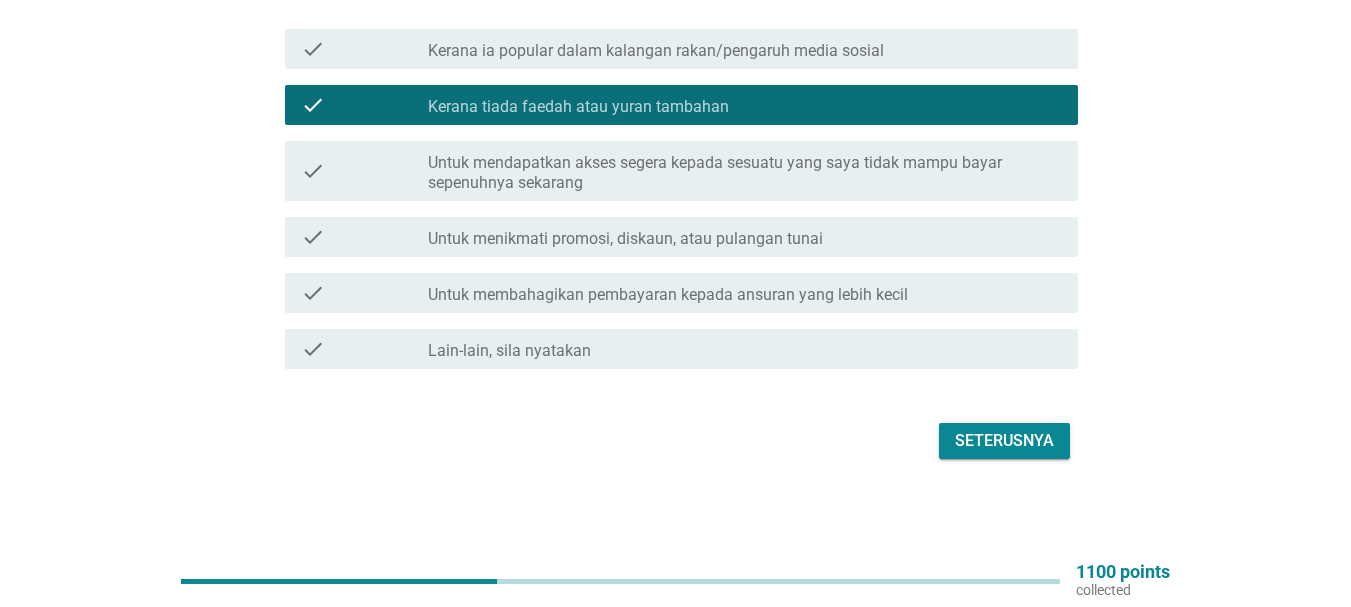 click on "Seterusnya" at bounding box center (1004, 441) 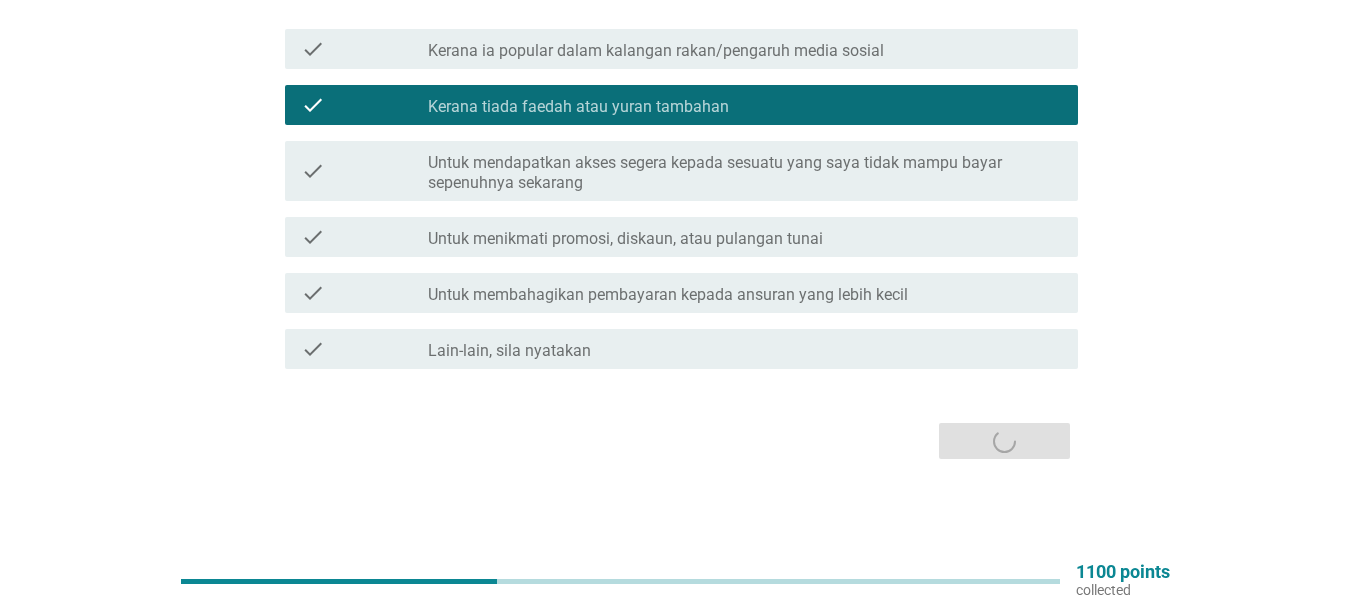 scroll, scrollTop: 0, scrollLeft: 0, axis: both 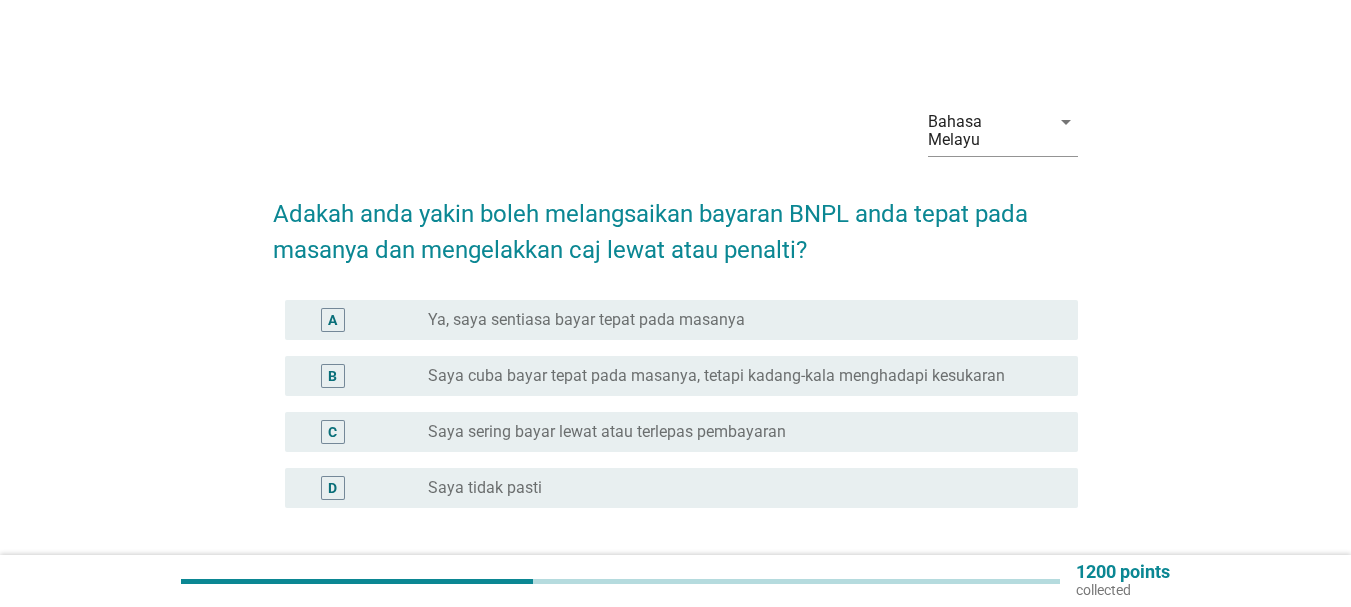 drag, startPoint x: 660, startPoint y: 312, endPoint x: 993, endPoint y: 412, distance: 347.69095 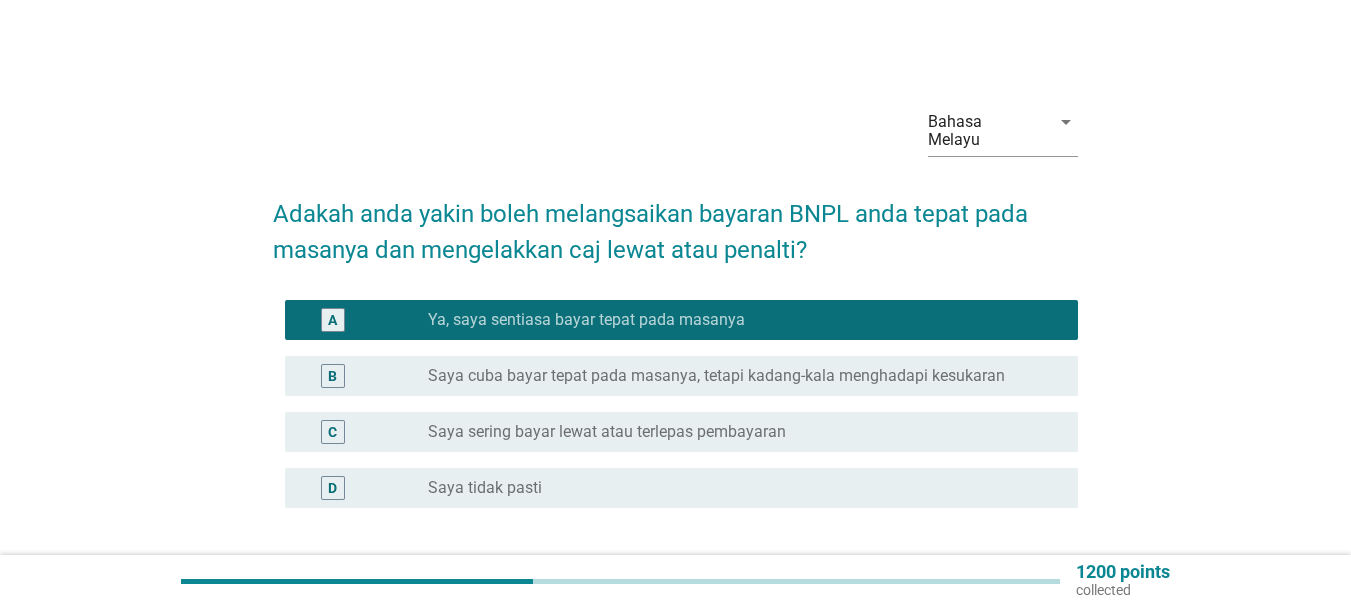 scroll, scrollTop: 163, scrollLeft: 0, axis: vertical 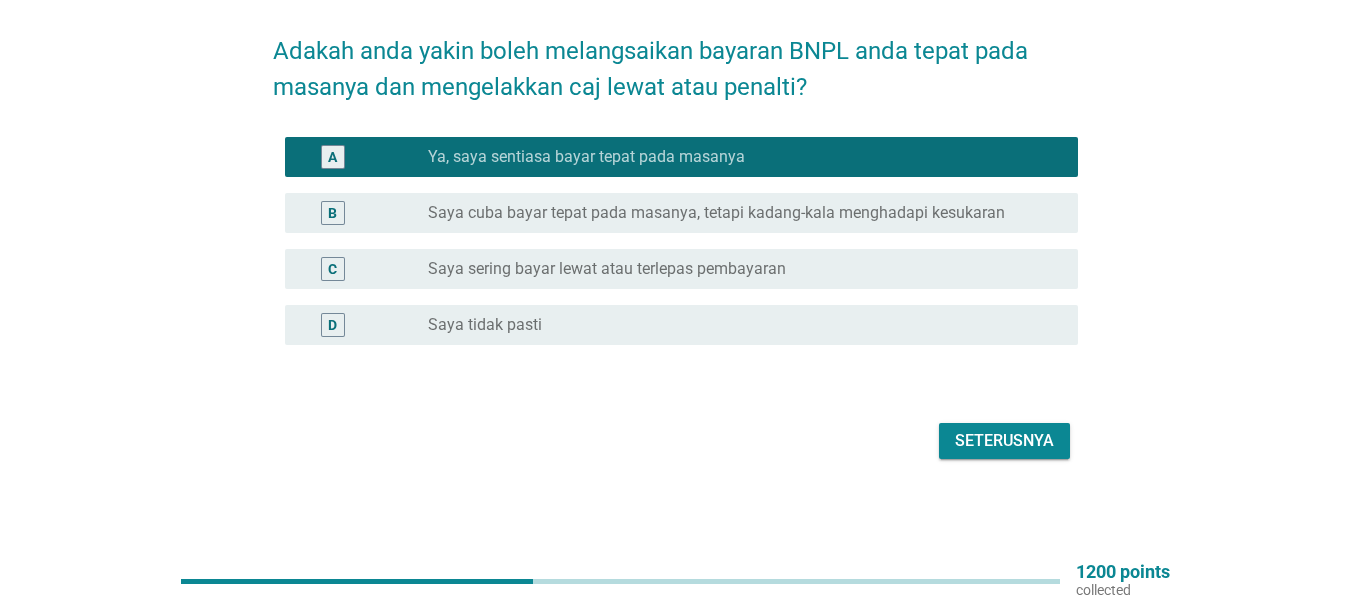 click on "Seterusnya" at bounding box center [1004, 441] 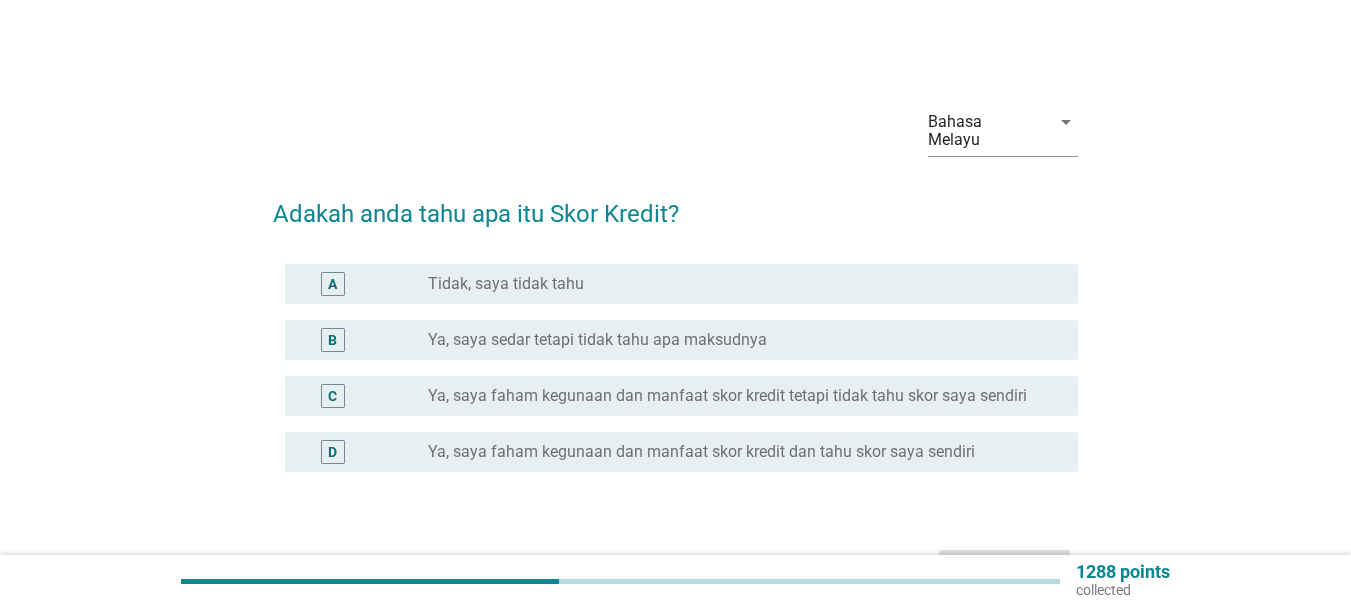 scroll, scrollTop: 127, scrollLeft: 0, axis: vertical 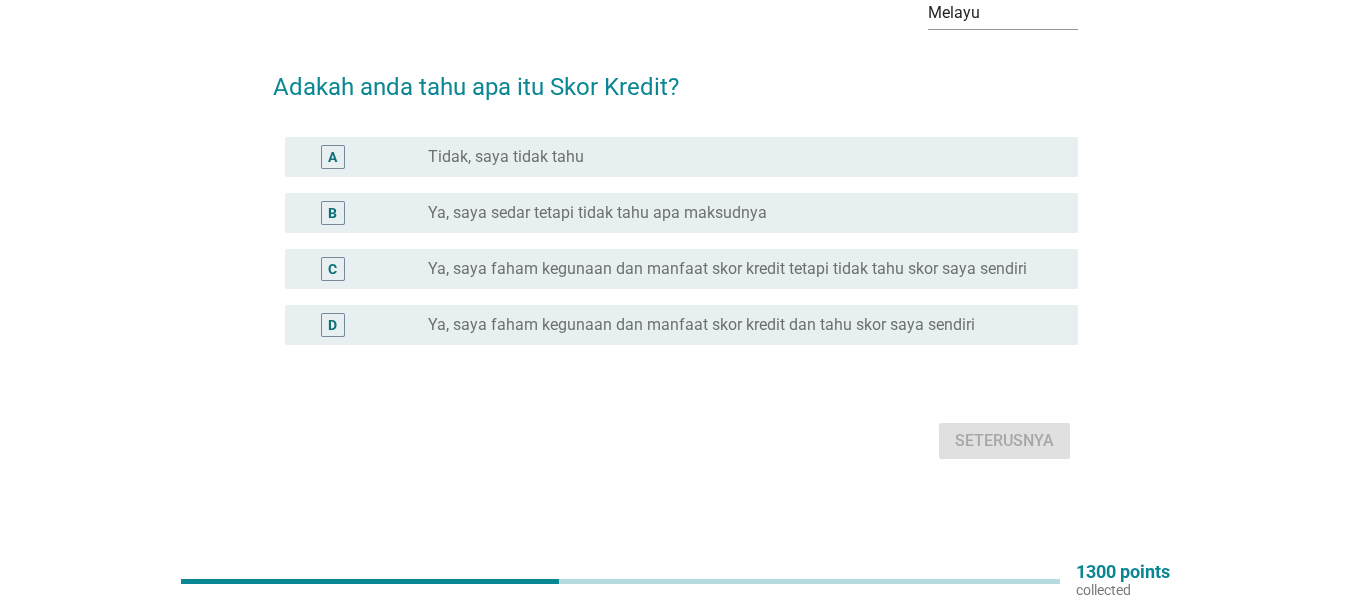 click on "Ya, saya faham kegunaan dan manfaat skor kredit tetapi tidak tahu skor saya sendiri" at bounding box center (727, 269) 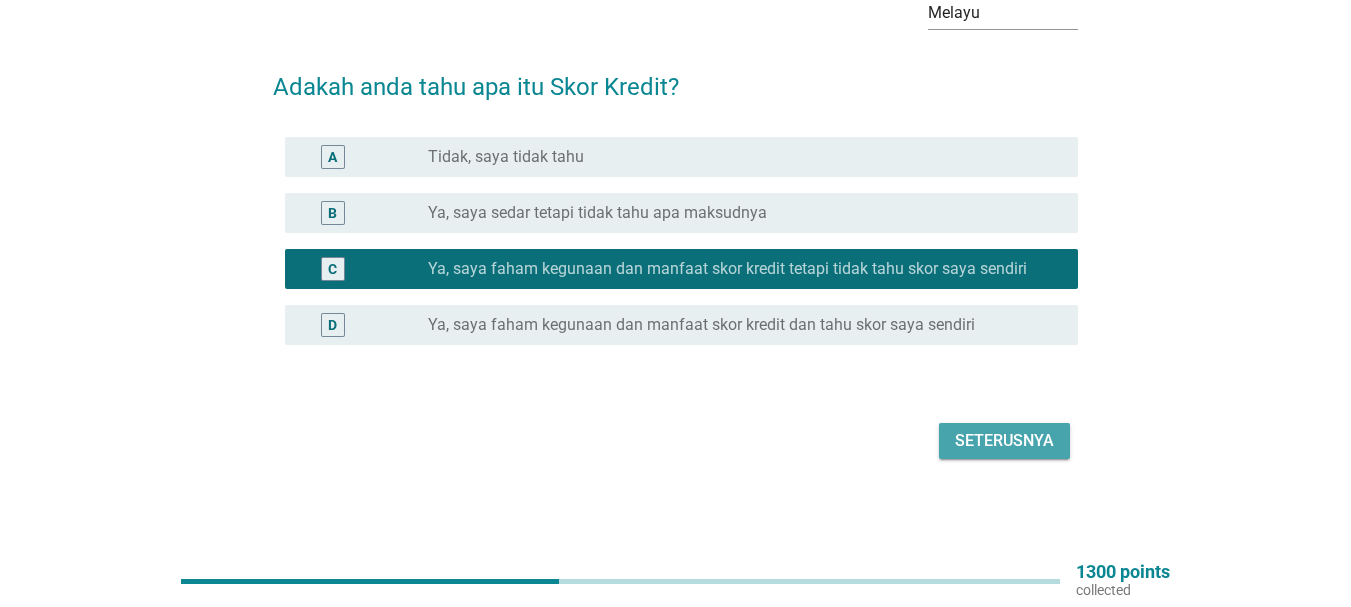 click on "Seterusnya" at bounding box center (1004, 441) 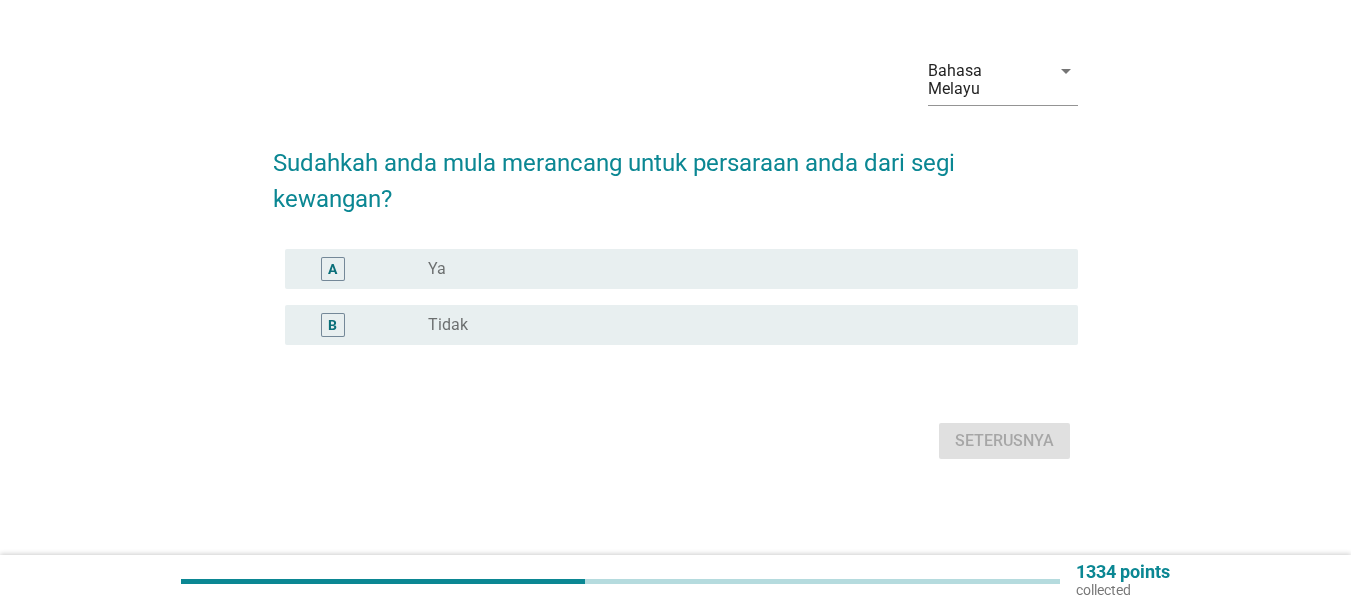 scroll, scrollTop: 0, scrollLeft: 0, axis: both 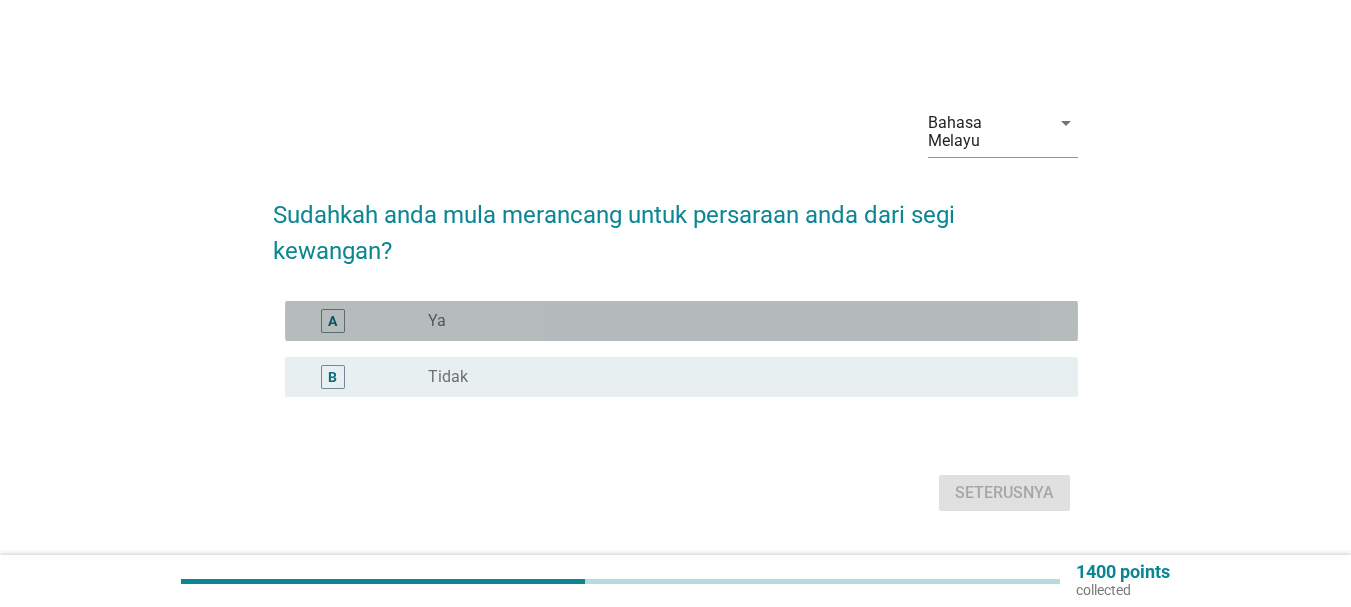 click on "radio_button_unchecked Ya" at bounding box center [737, 321] 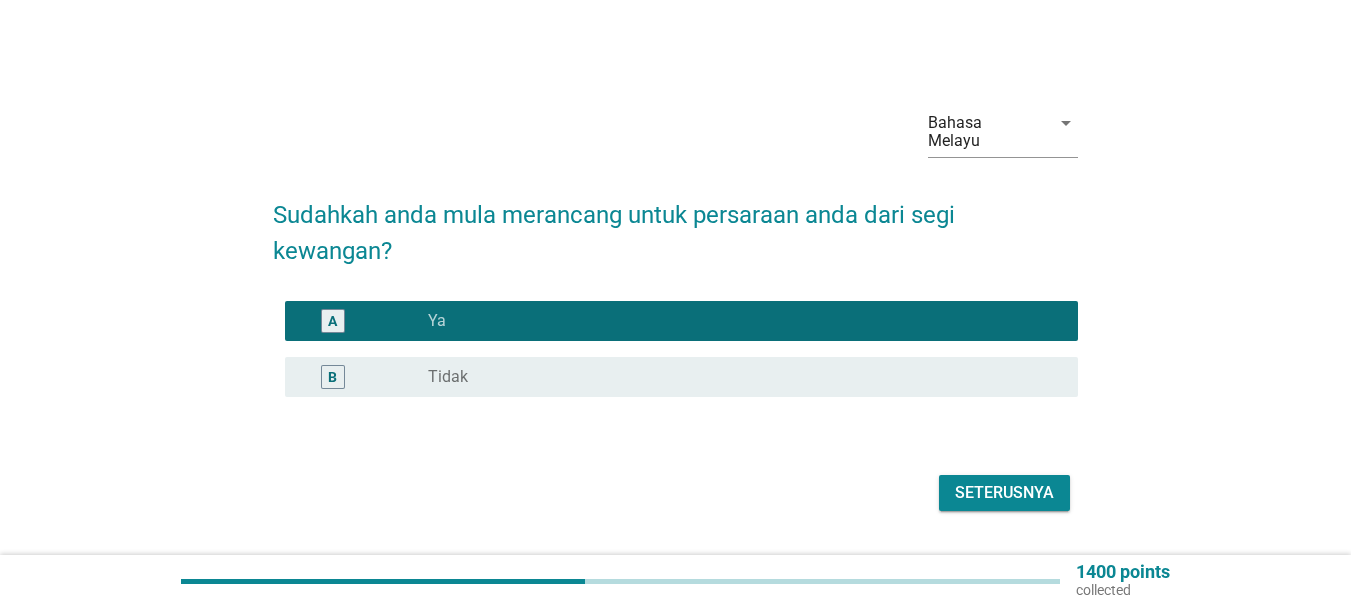 click on "Seterusnya" at bounding box center (1004, 493) 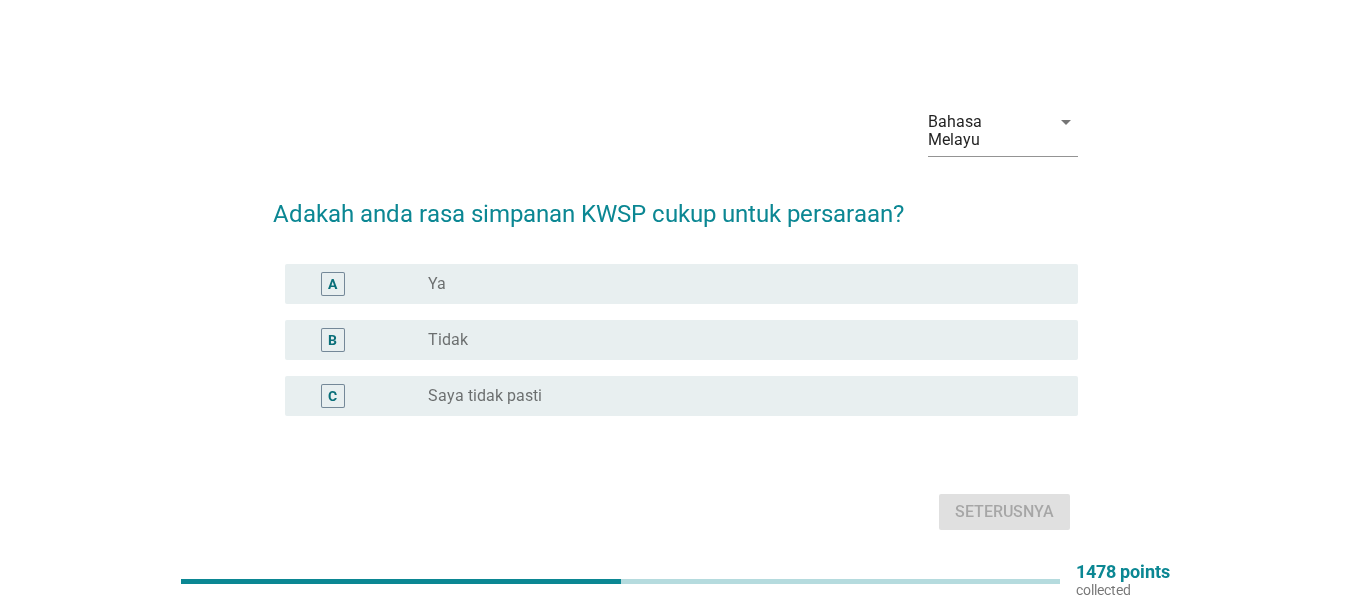 scroll, scrollTop: 71, scrollLeft: 0, axis: vertical 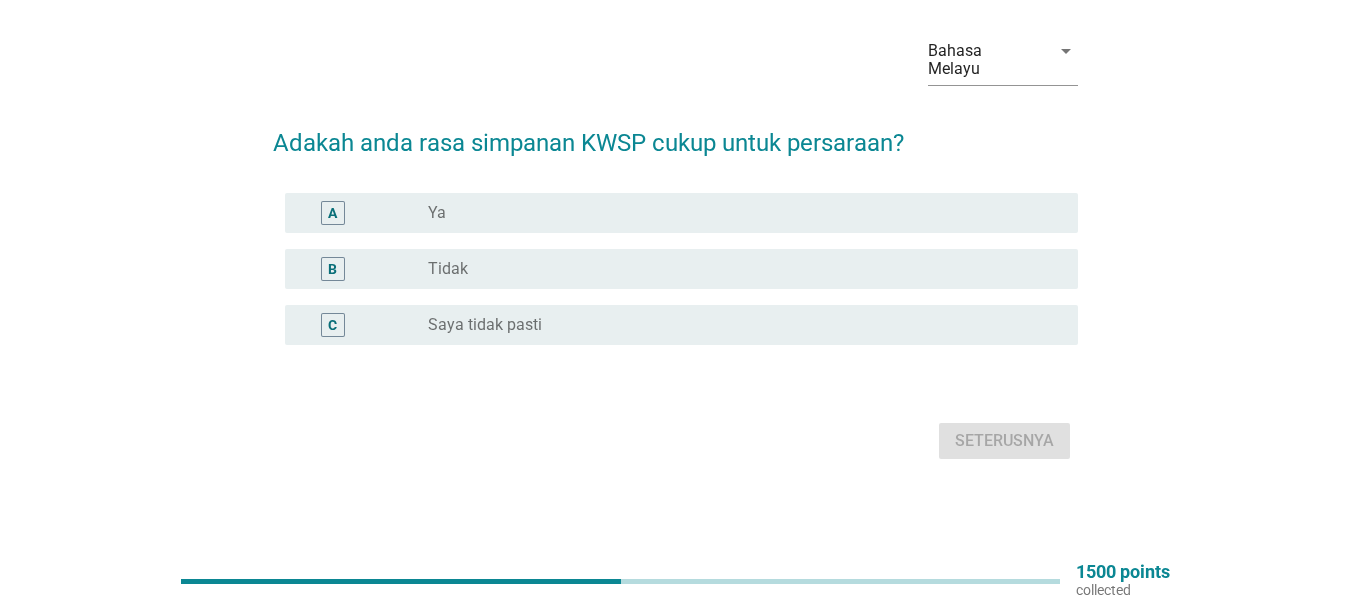 click on "A     radio_button_unchecked Ya" at bounding box center (681, 213) 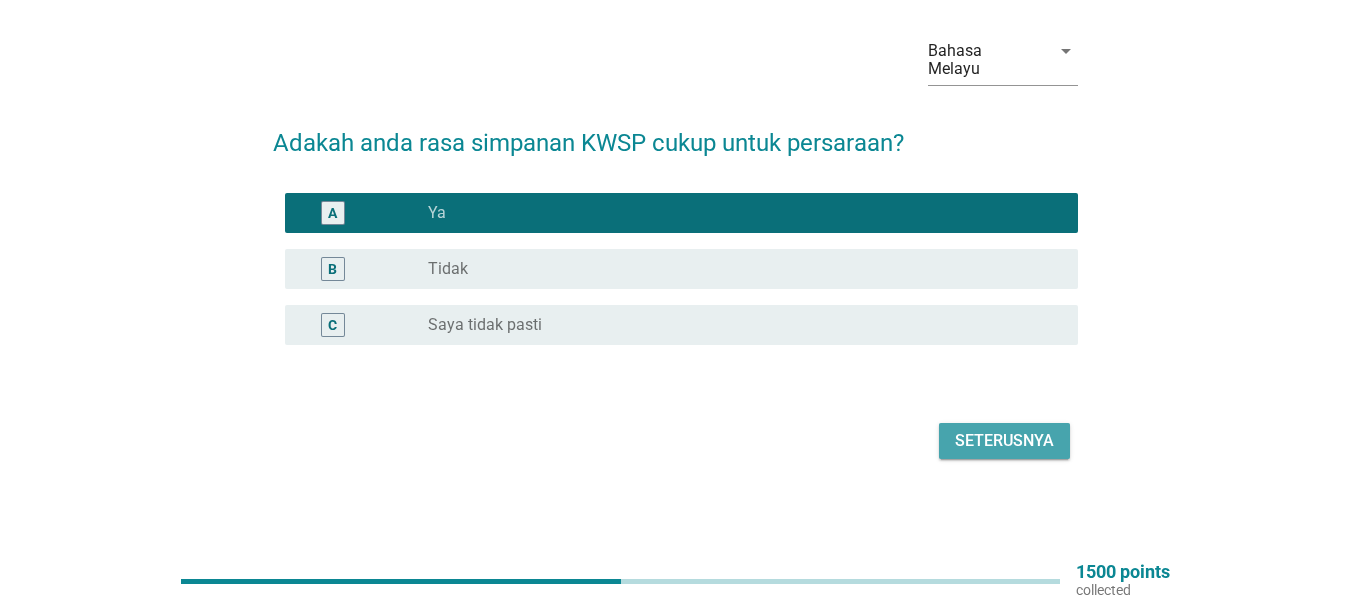 click on "Seterusnya" at bounding box center (1004, 441) 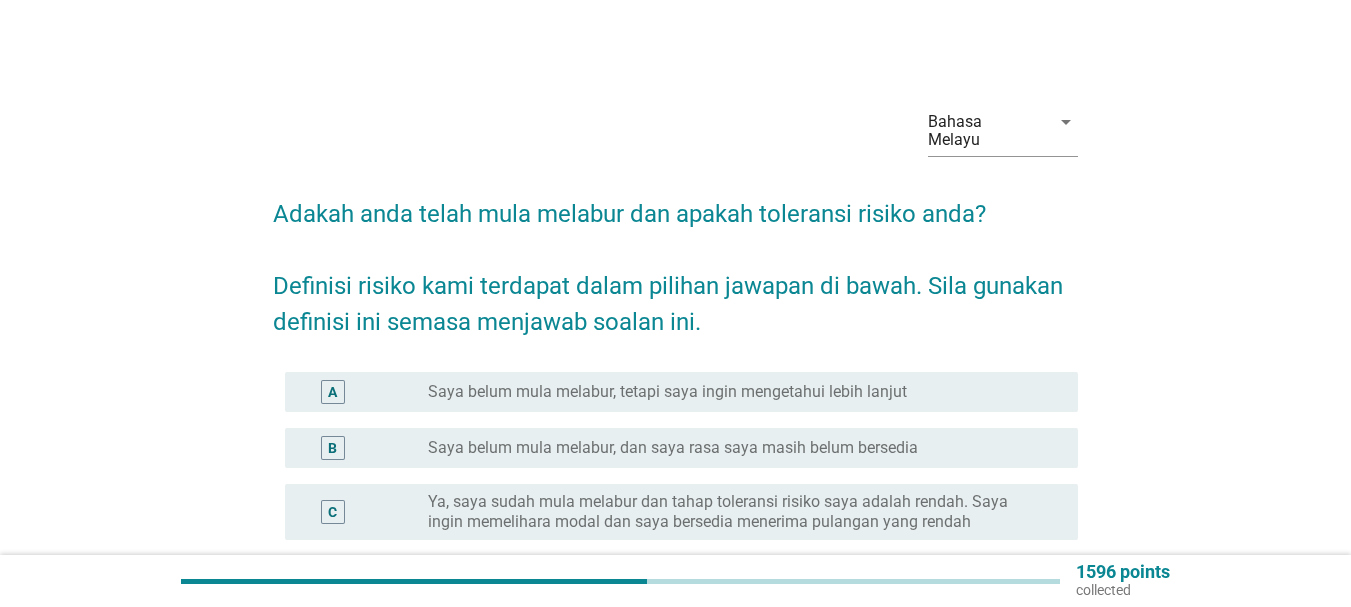 scroll, scrollTop: 300, scrollLeft: 0, axis: vertical 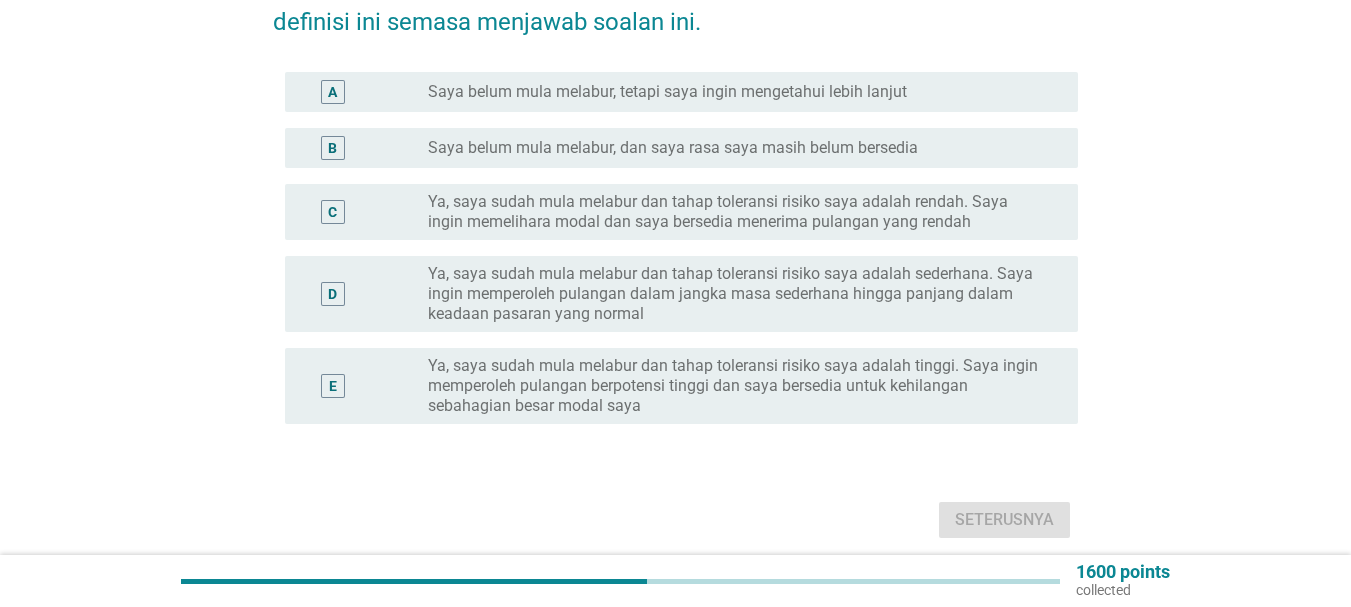 click on "Ya, saya sudah mula melabur dan tahap toleransi risiko saya adalah sederhana. Saya ingin memperoleh pulangan dalam jangka masa sederhana hingga panjang dalam keadaan pasaran yang normal" at bounding box center (737, 294) 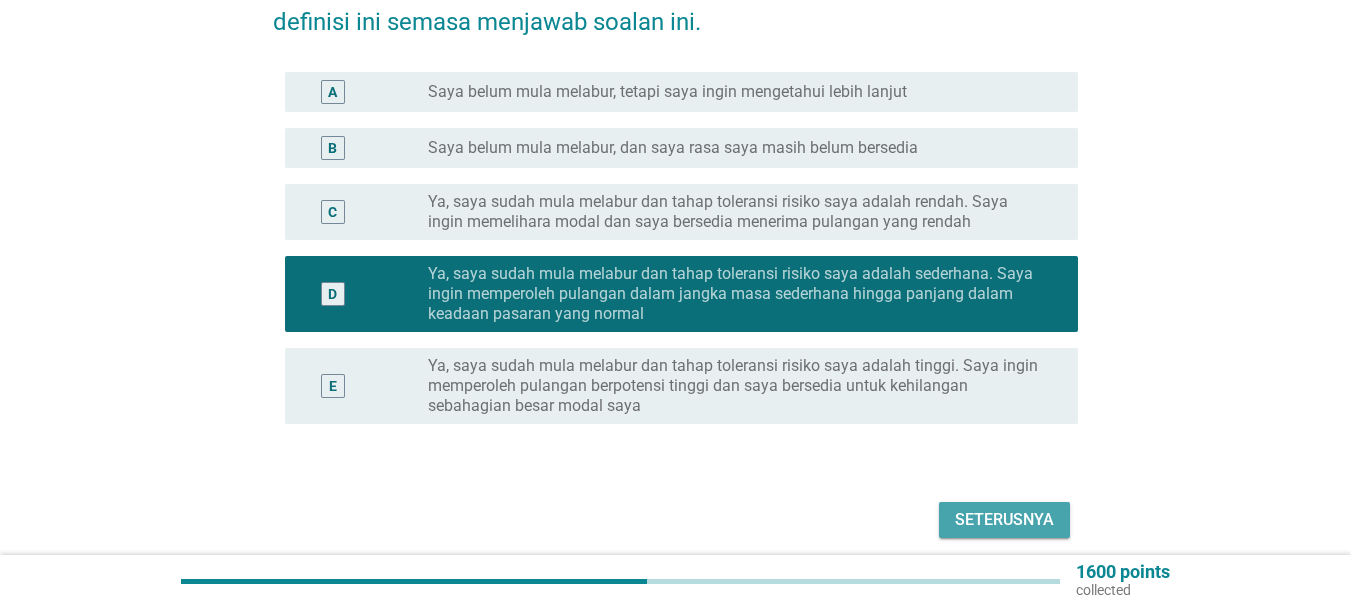 click on "Seterusnya" at bounding box center (1004, 520) 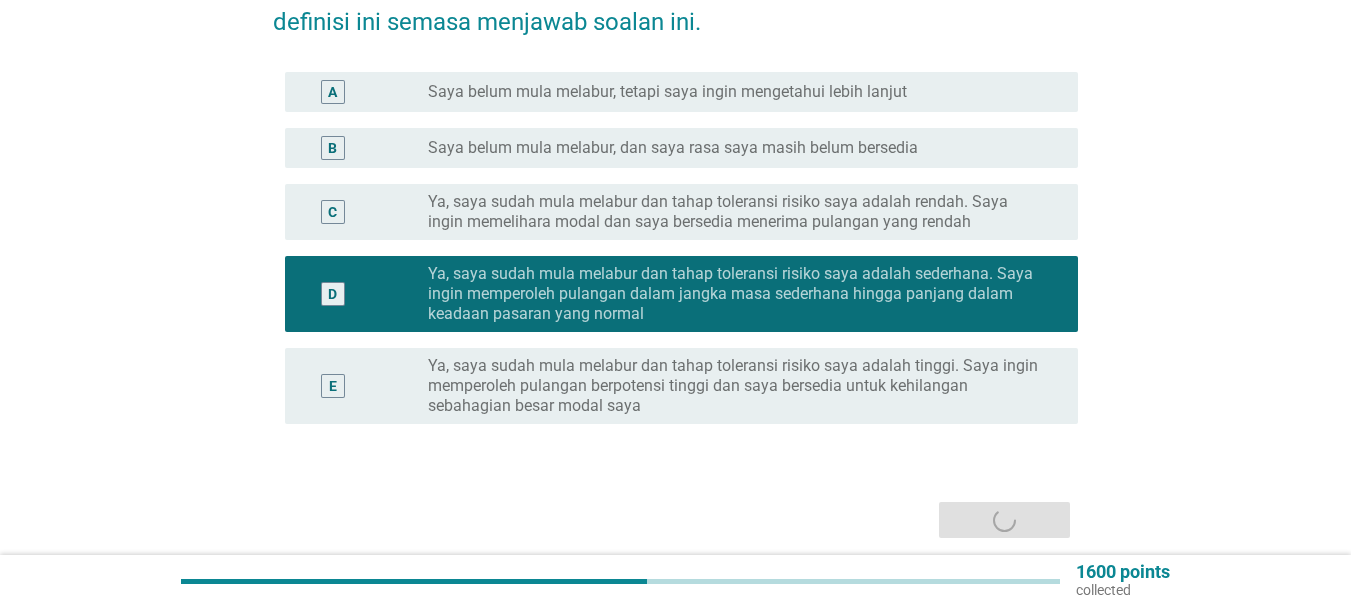 scroll, scrollTop: 0, scrollLeft: 0, axis: both 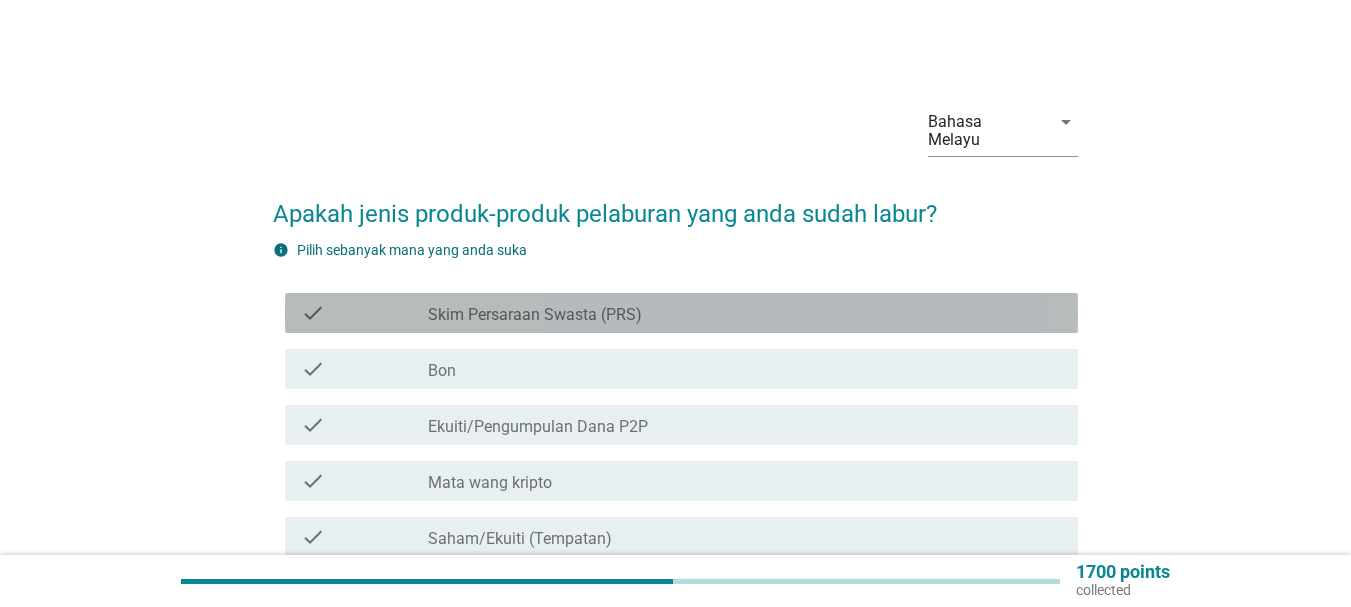 click on "check_box_outline_blank Skim Persaraan Swasta (PRS)" at bounding box center (745, 313) 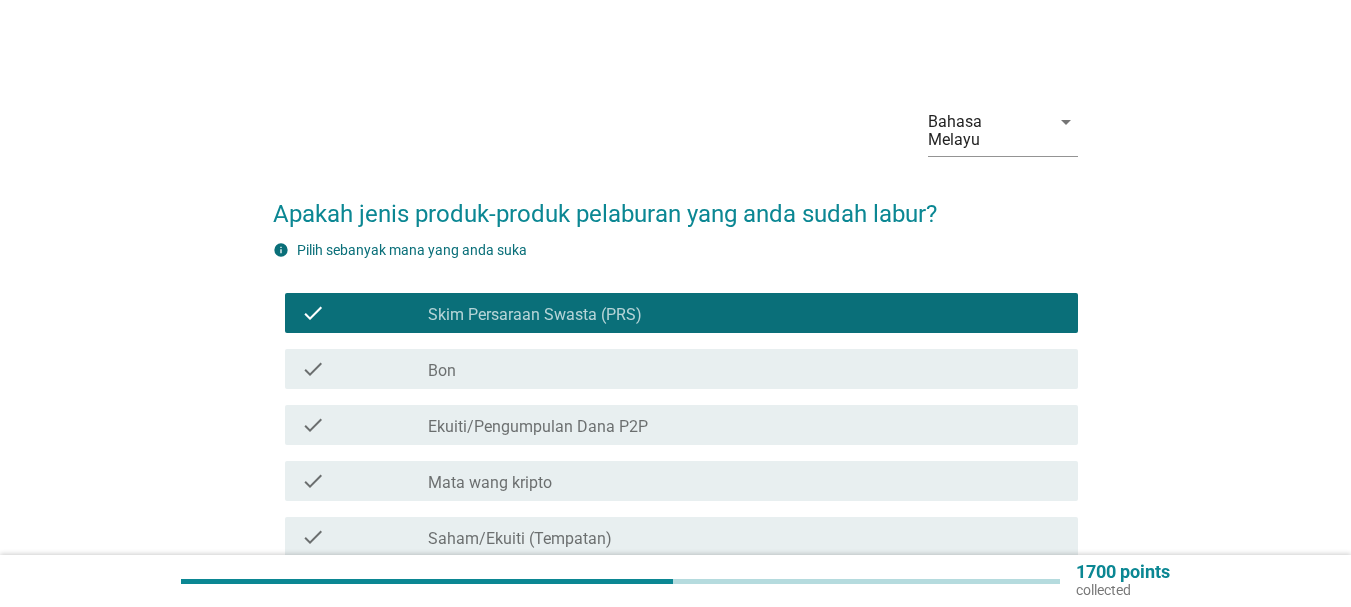 scroll, scrollTop: 500, scrollLeft: 0, axis: vertical 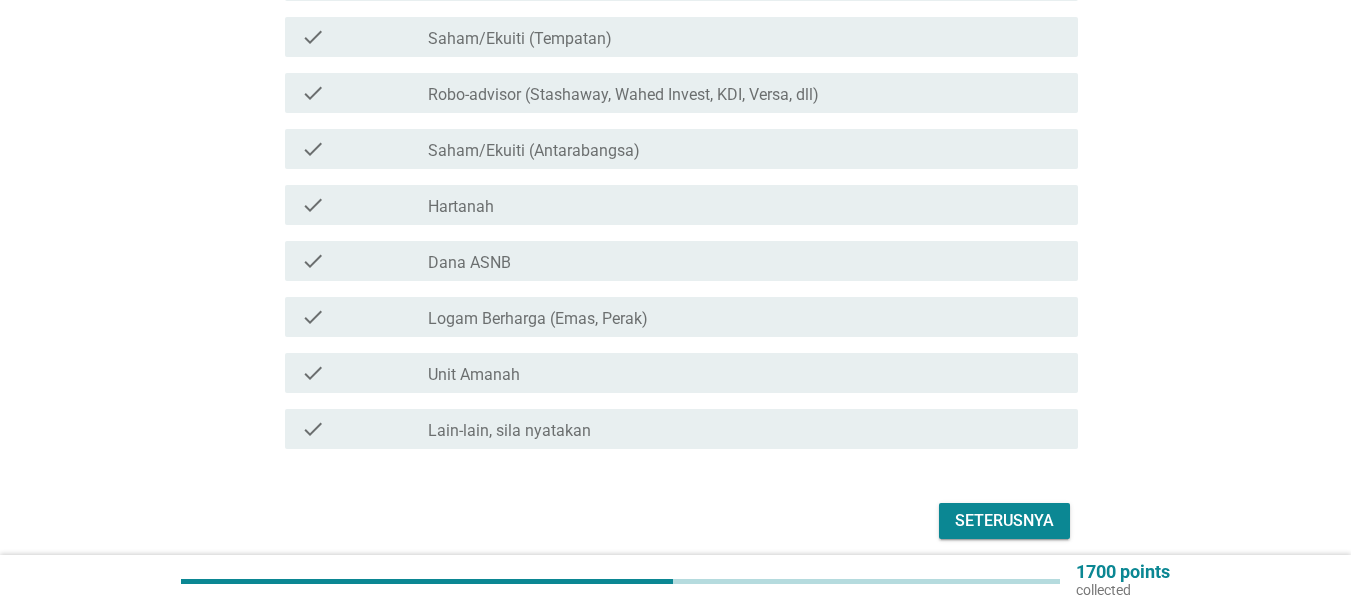 click on "Seterusnya" at bounding box center [1004, 521] 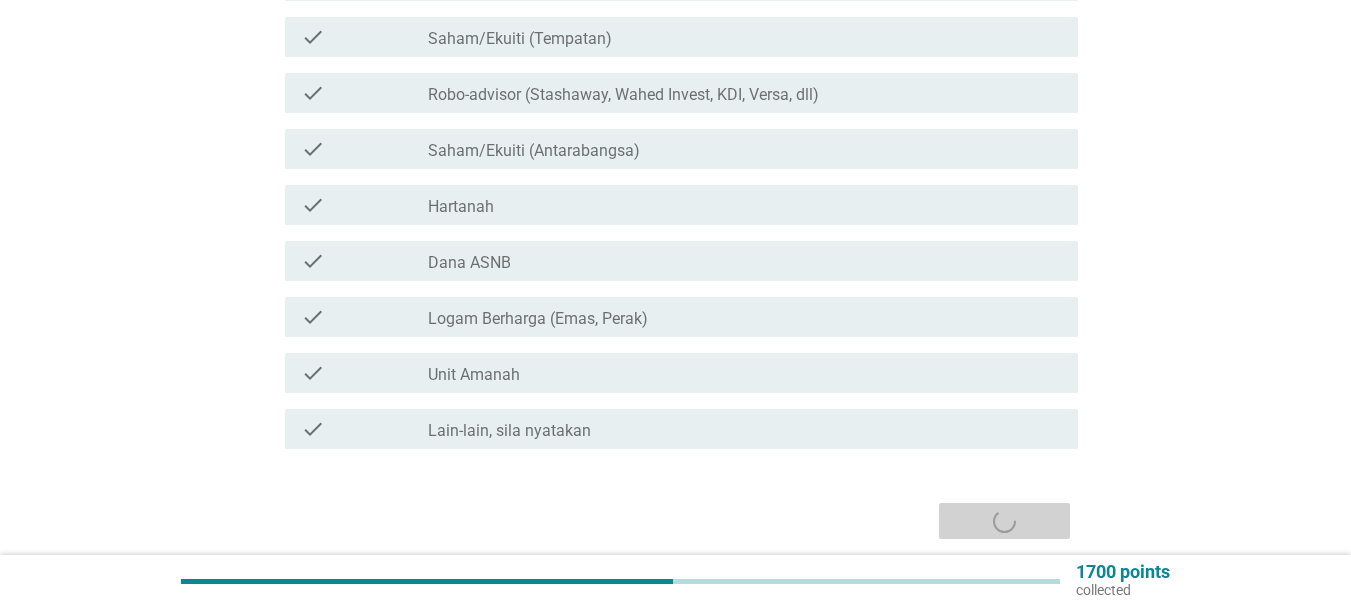 scroll 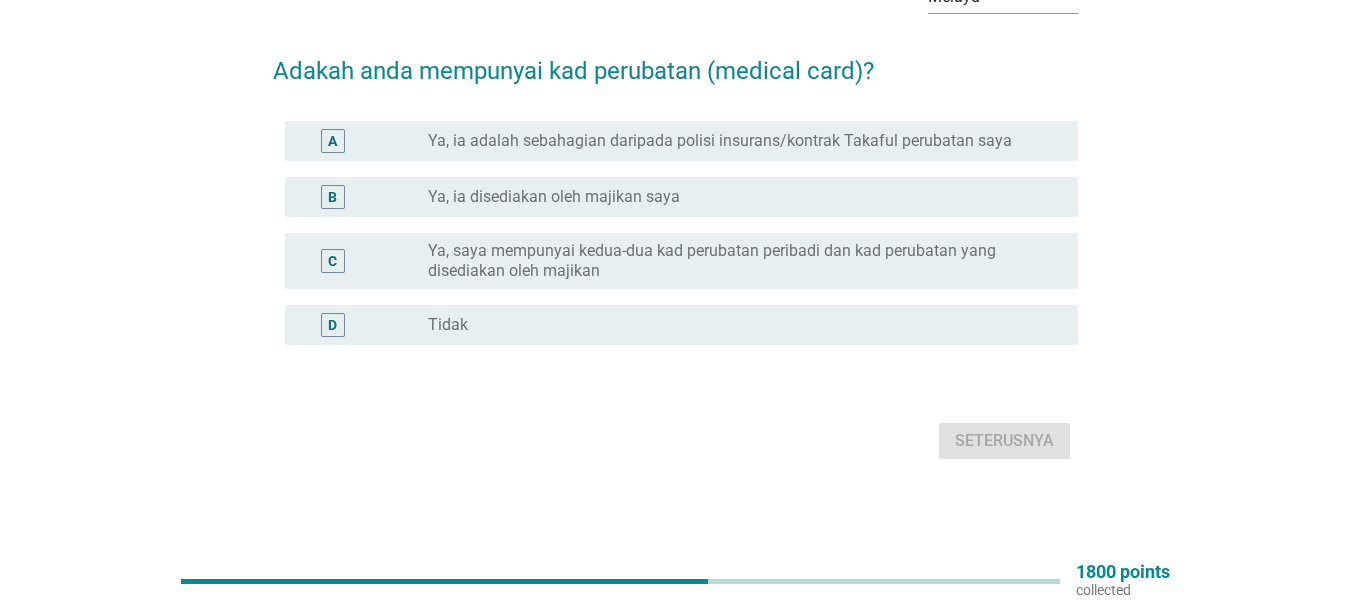 click on "C     radio_button_unchecked Ya, saya mempunyai kedua-dua kad perubatan peribadi dan kad perubatan yang disediakan oleh majikan" at bounding box center [675, 261] 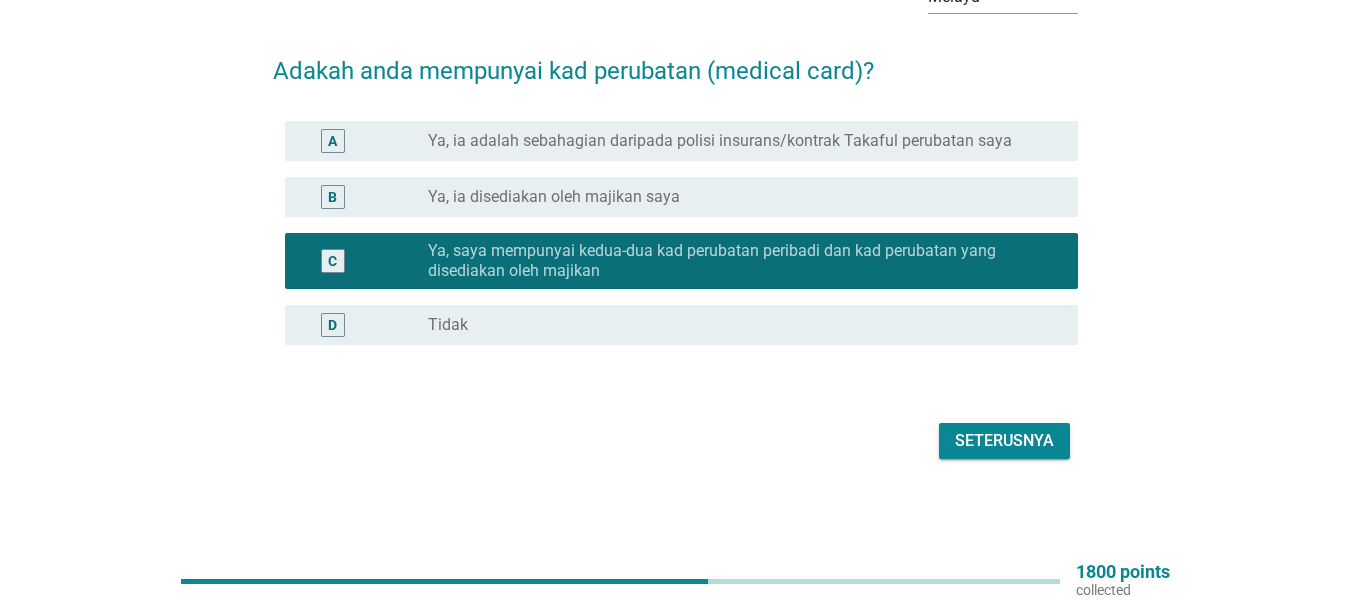 click on "Seterusnya" at bounding box center [1004, 441] 